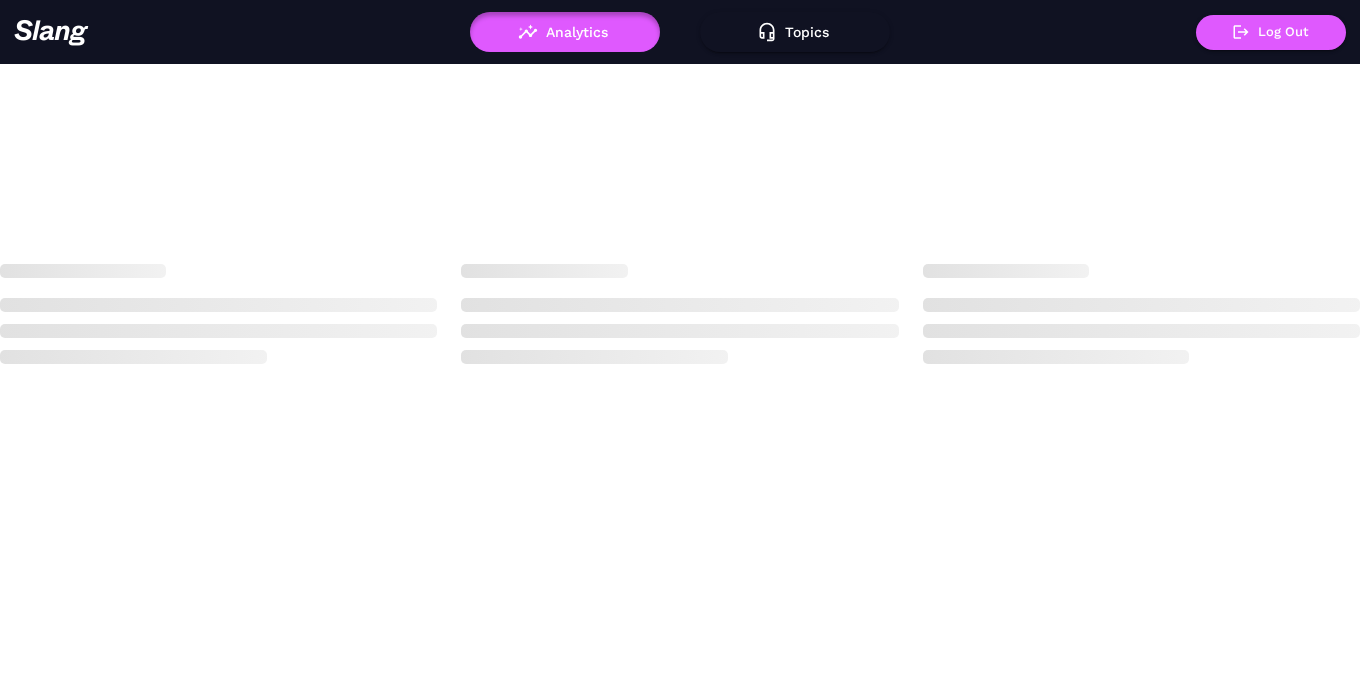 scroll, scrollTop: 0, scrollLeft: 0, axis: both 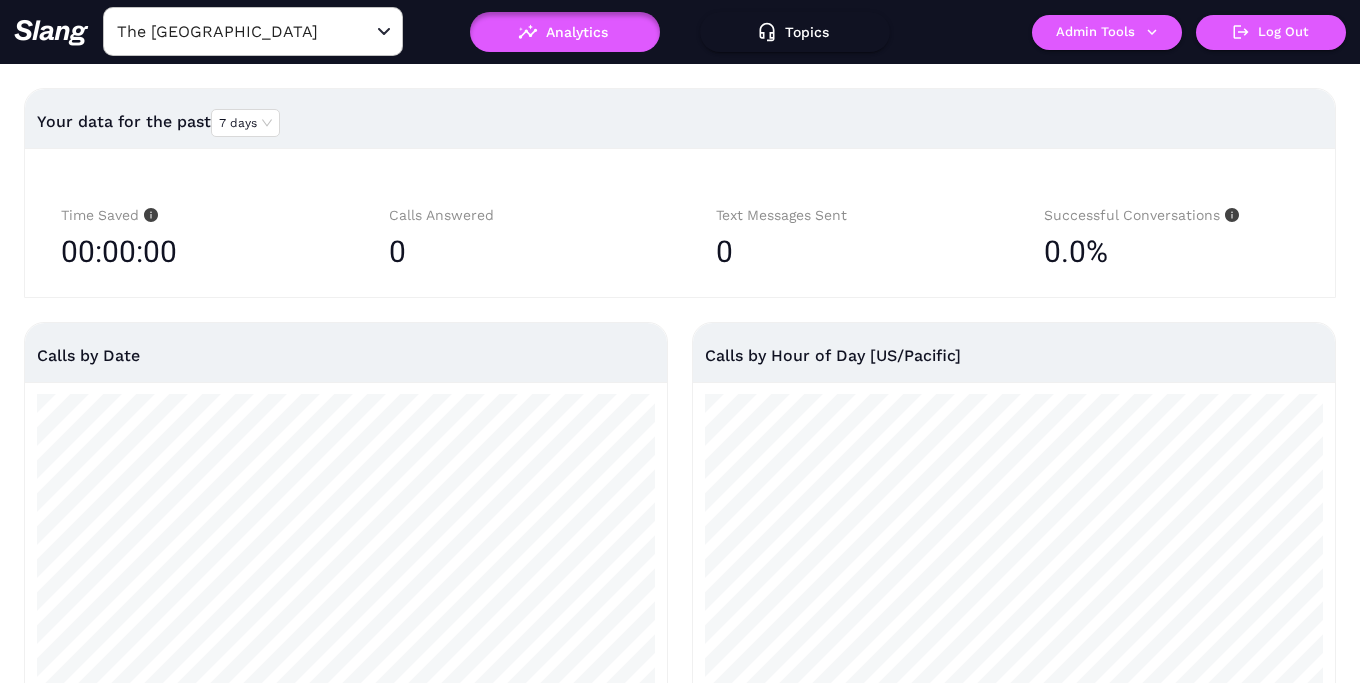 click on "The [GEOGRAPHIC_DATA]" at bounding box center [222, 31] 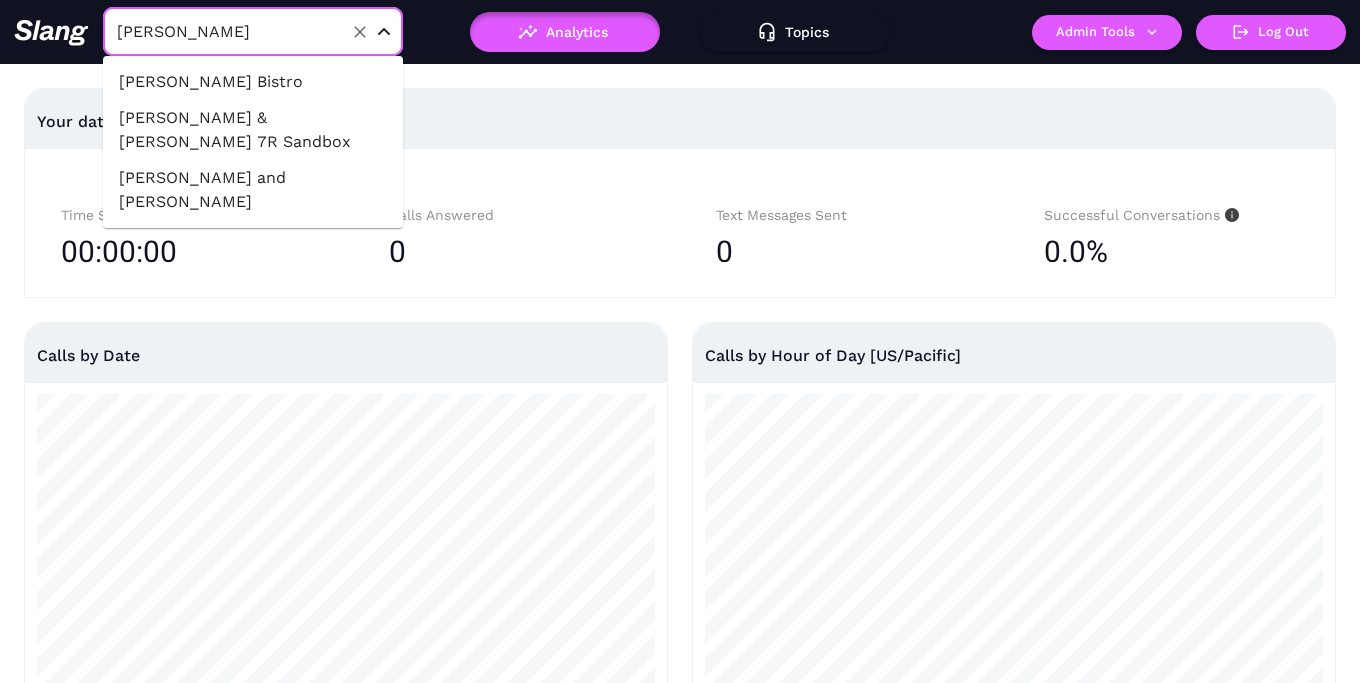 type on "[PERSON_NAME]" 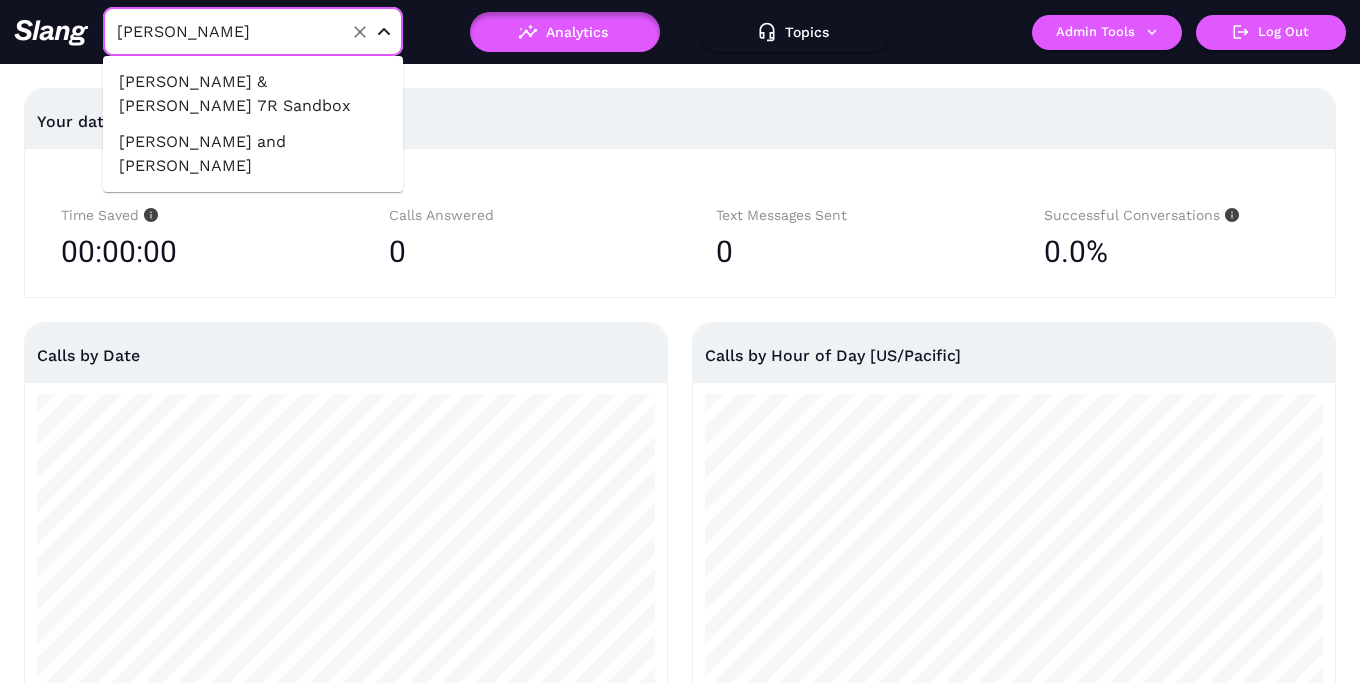 click on "[PERSON_NAME] & [PERSON_NAME] 7R Sandbox" at bounding box center [253, 94] 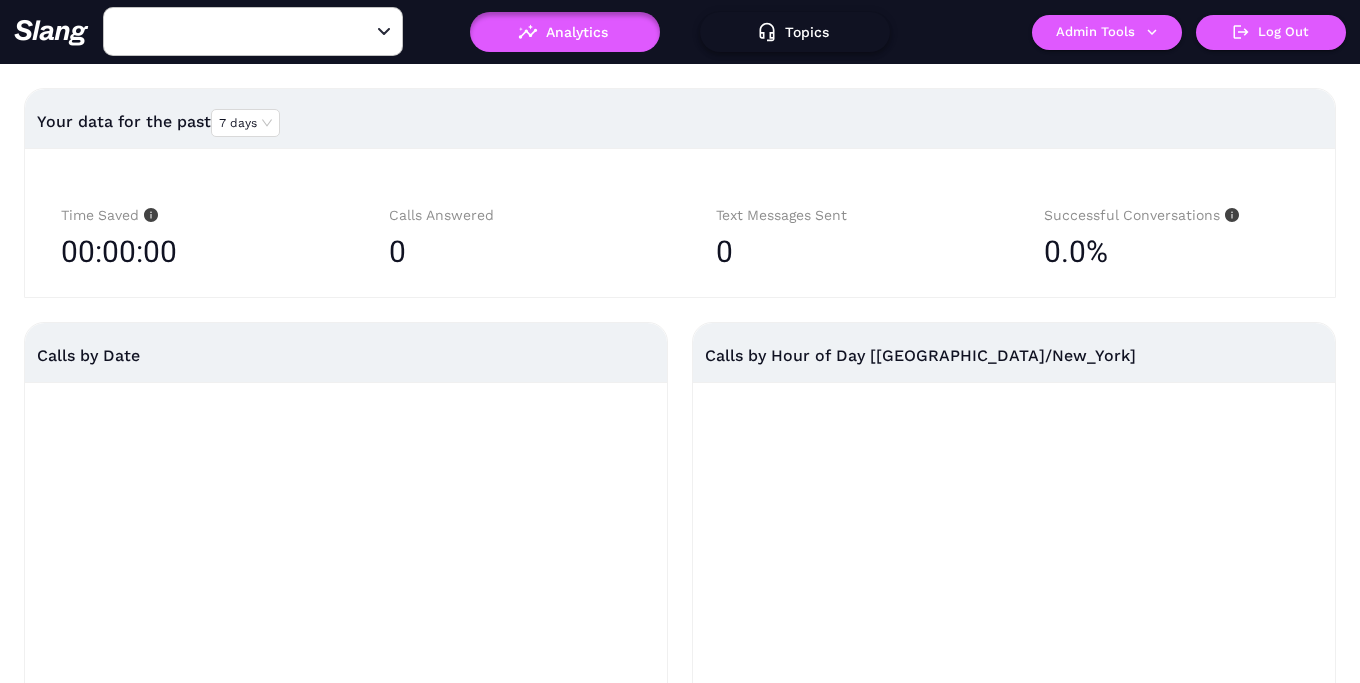 type on "[PERSON_NAME] & [PERSON_NAME] 7R Sandbox" 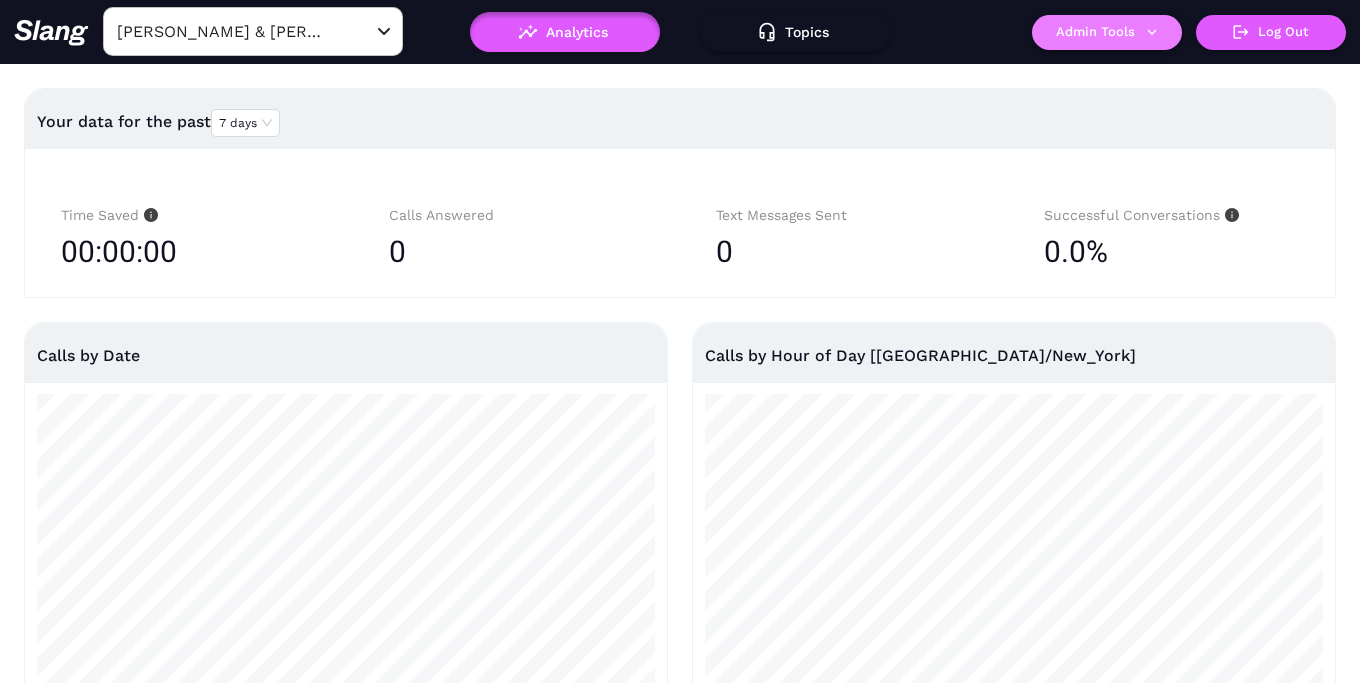 click on "Admin Tools" at bounding box center [1107, 32] 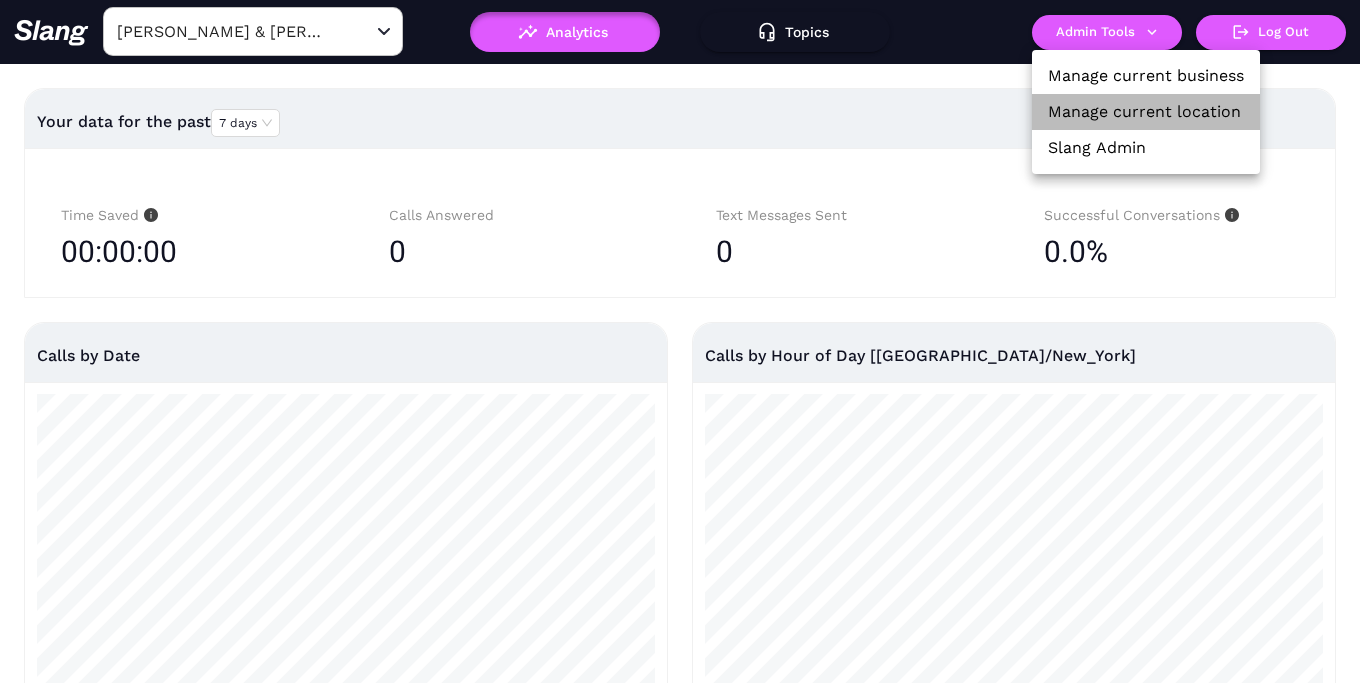 click on "Manage current location" at bounding box center [1144, 112] 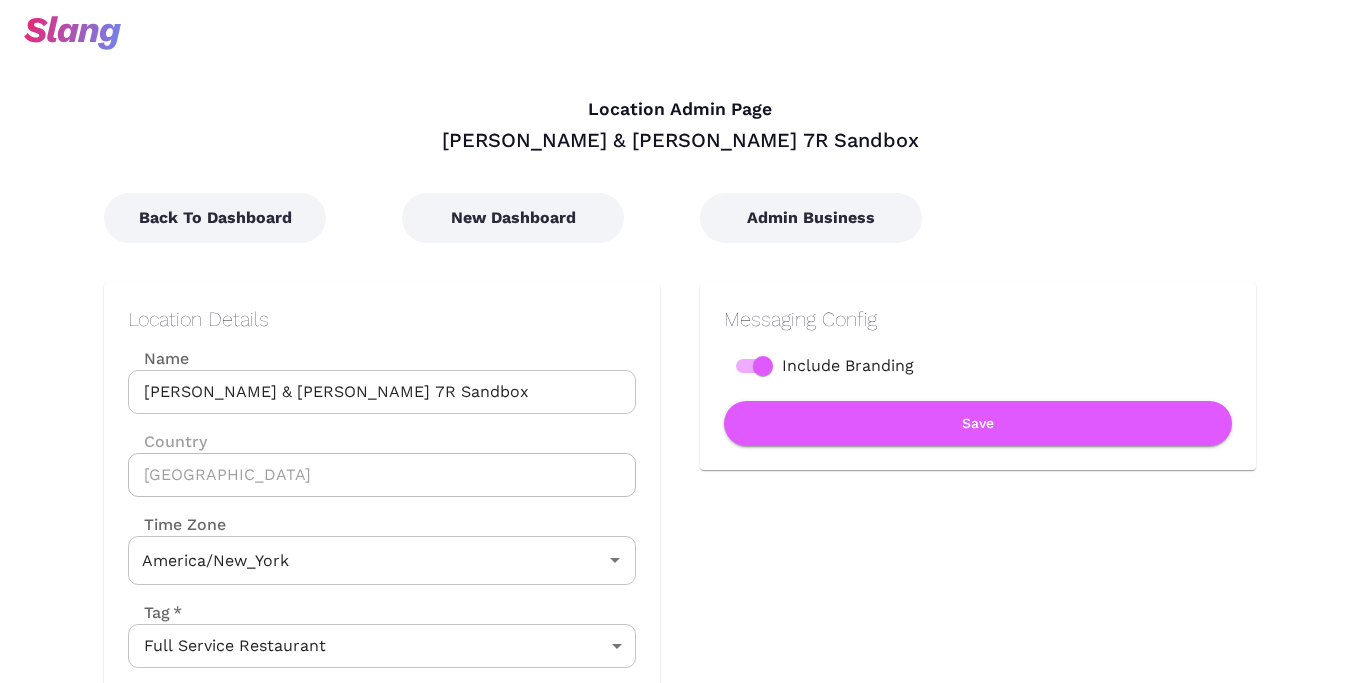 type on "Eastern Time" 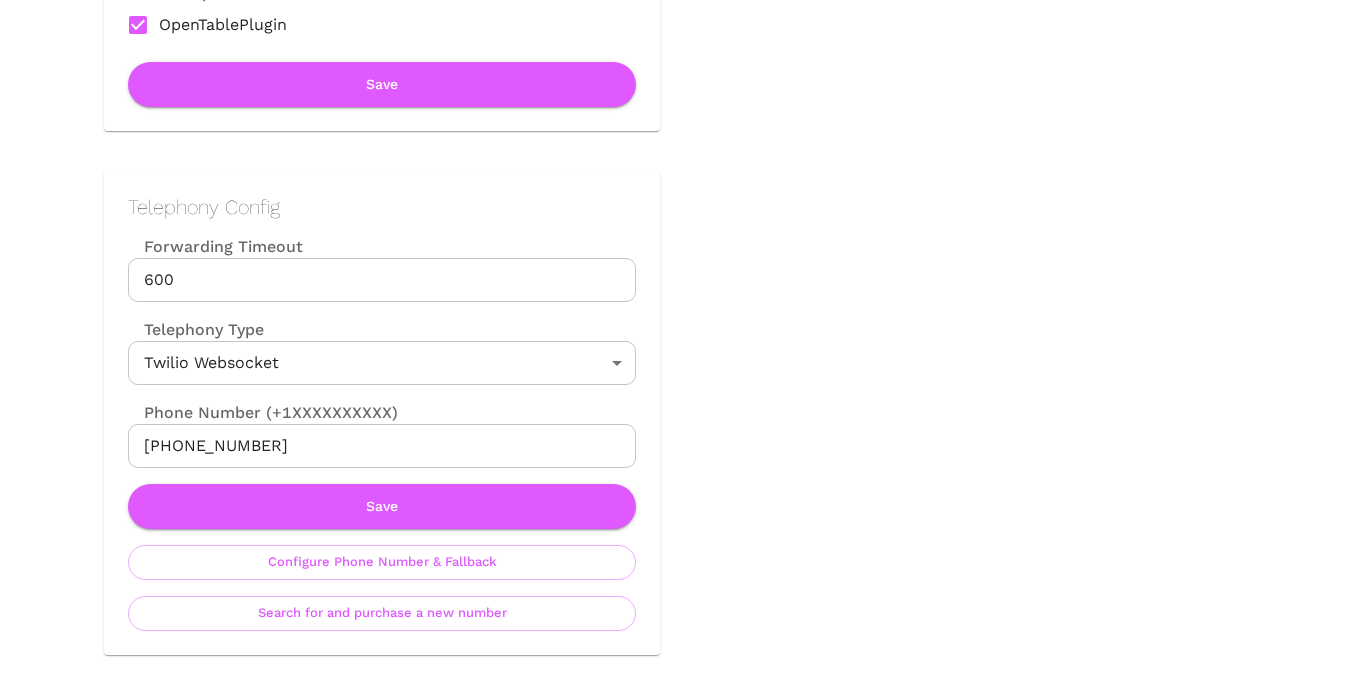 scroll, scrollTop: 807, scrollLeft: 0, axis: vertical 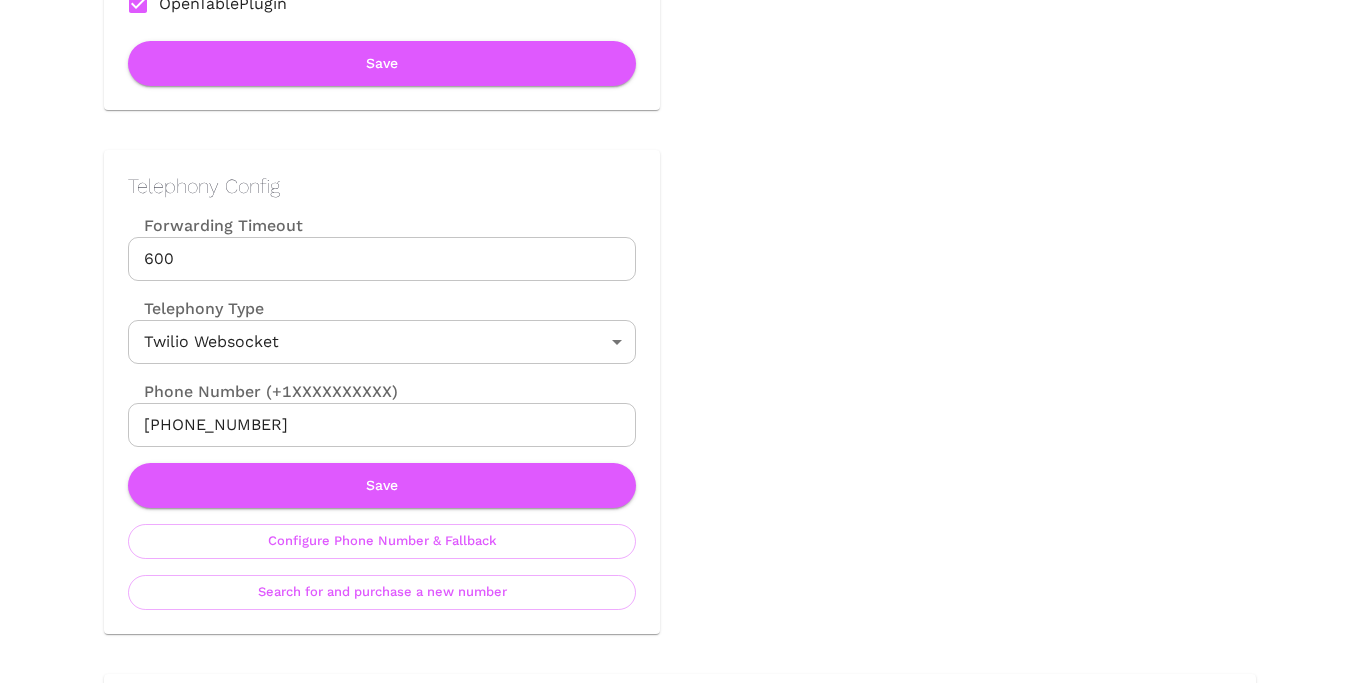 click on "[PHONE_NUMBER]" at bounding box center (382, 425) 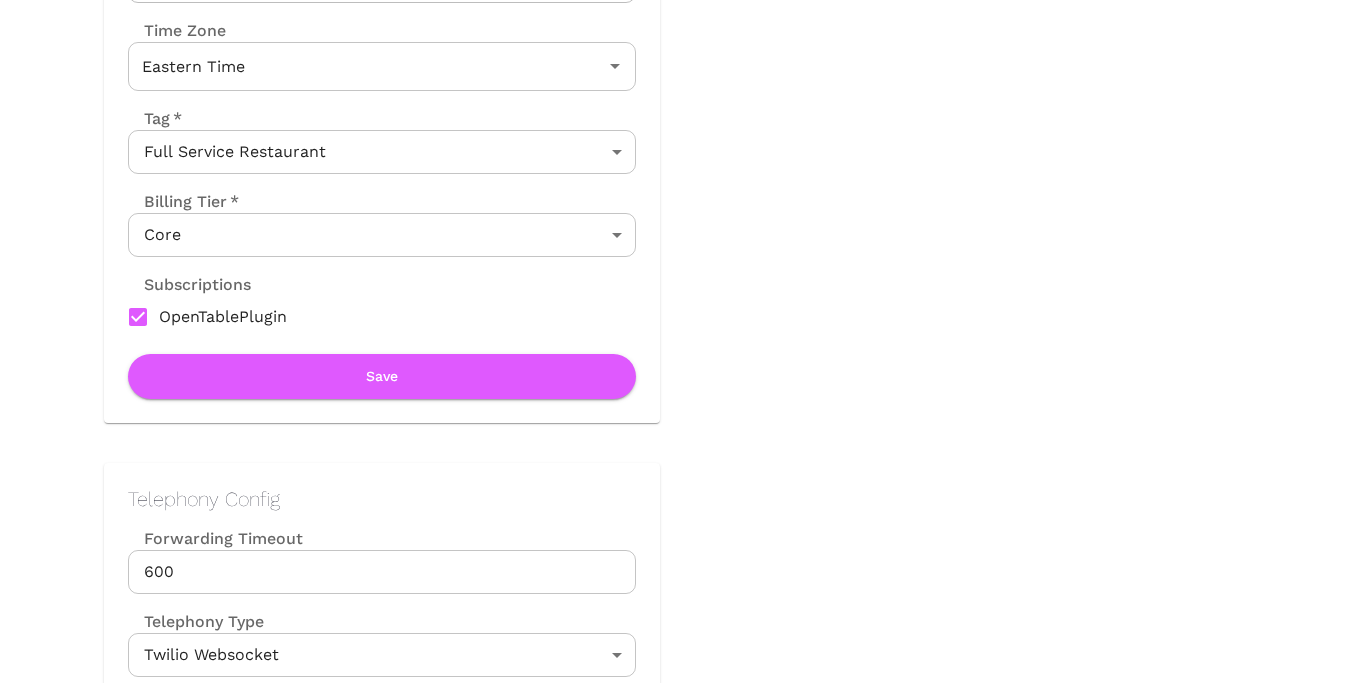 scroll, scrollTop: 0, scrollLeft: 0, axis: both 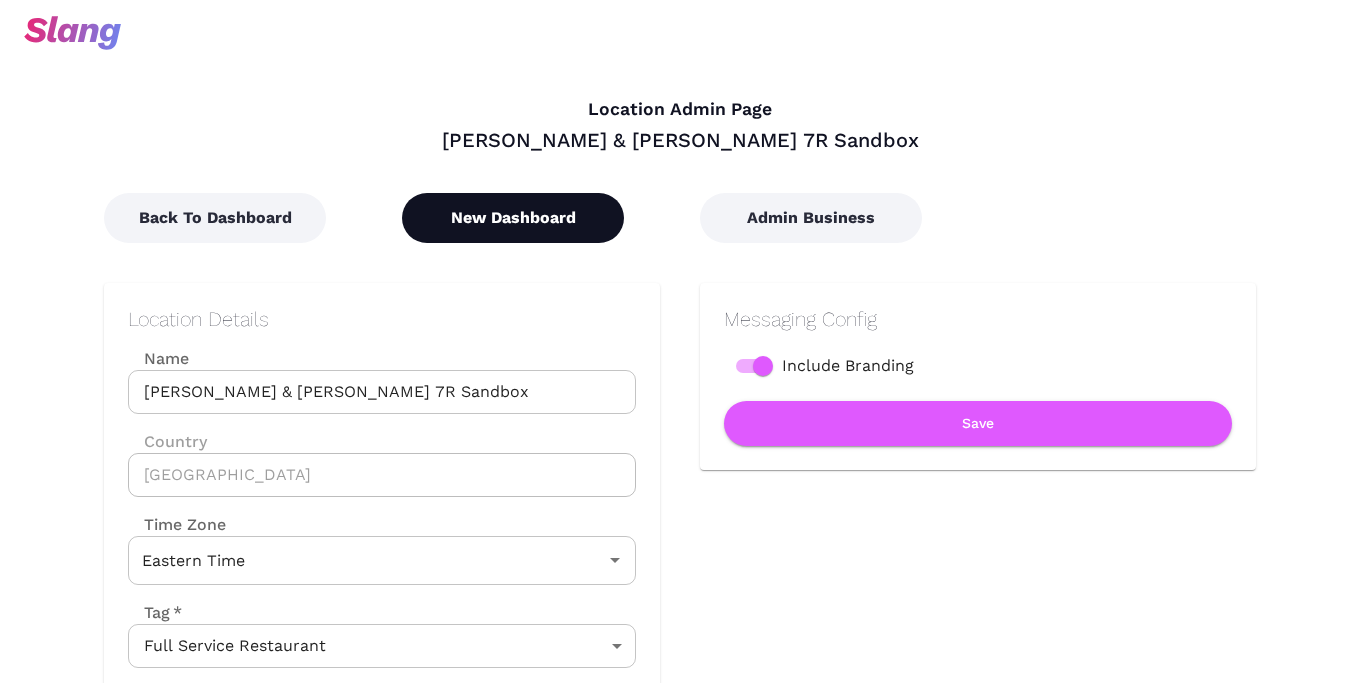 click on "New Dashboard" at bounding box center (513, 218) 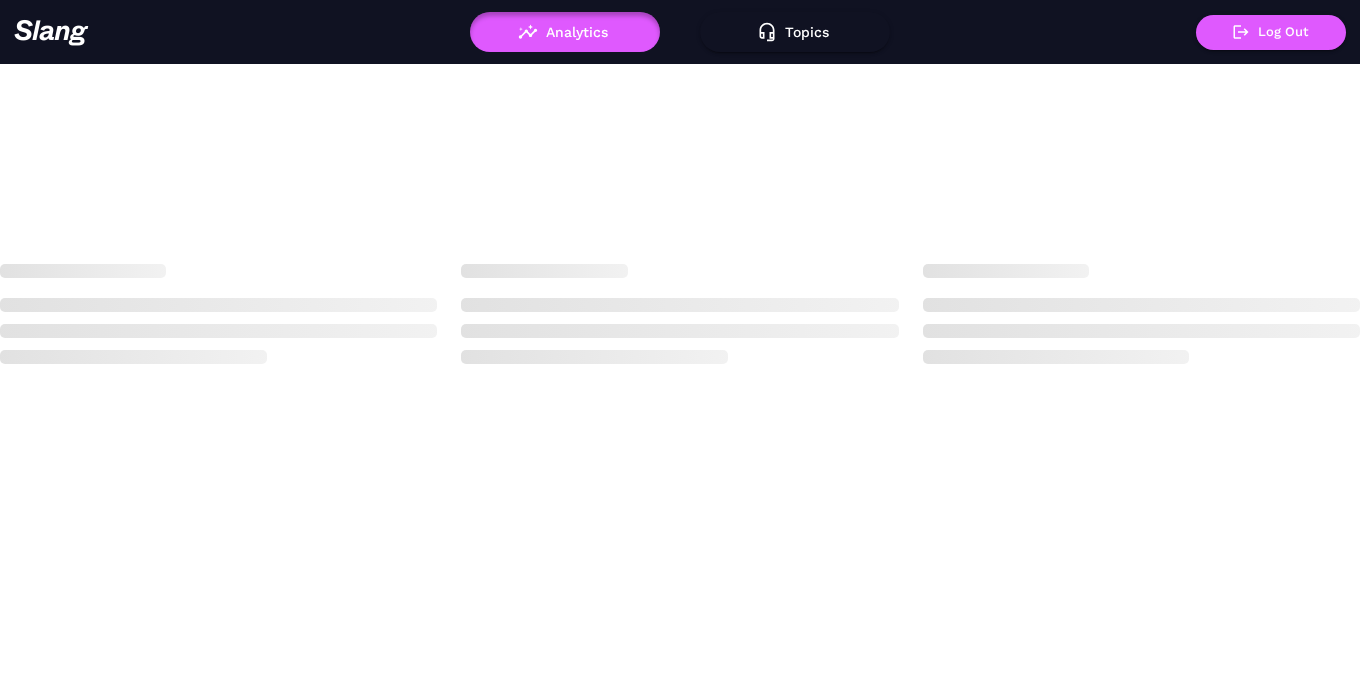 scroll, scrollTop: 0, scrollLeft: 0, axis: both 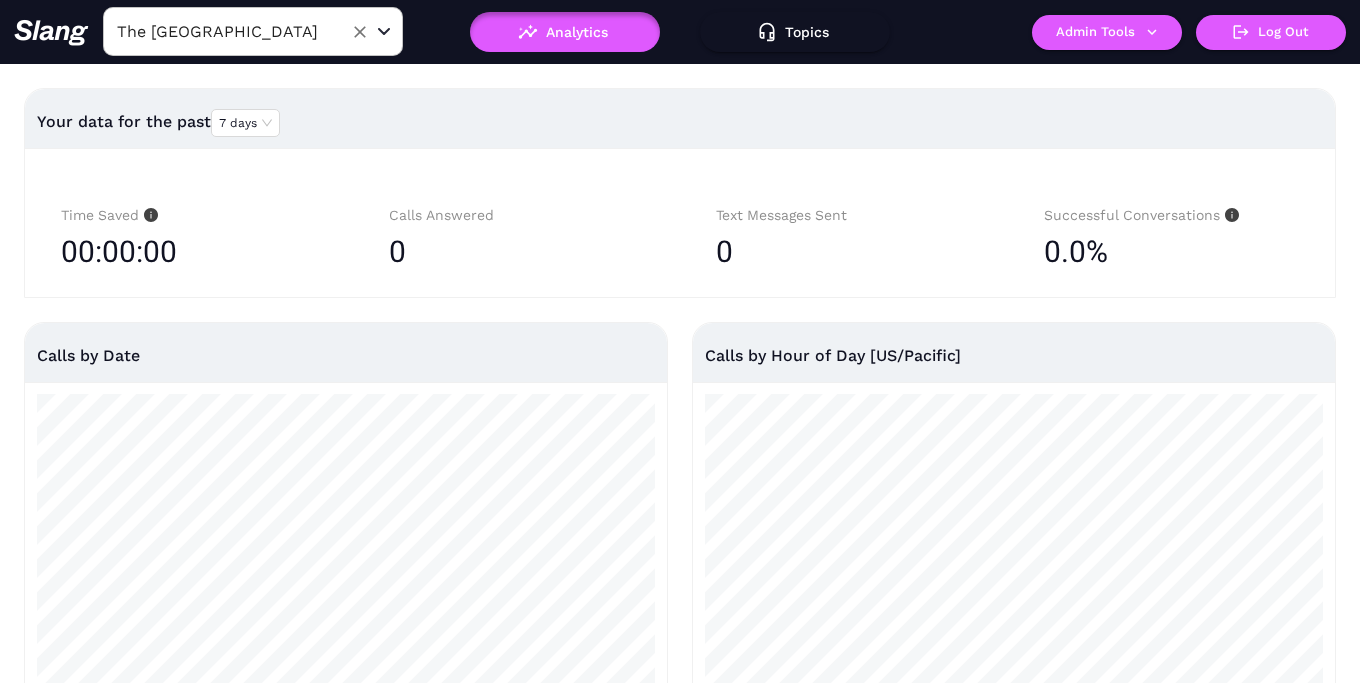 click on "The [GEOGRAPHIC_DATA]" at bounding box center [222, 31] 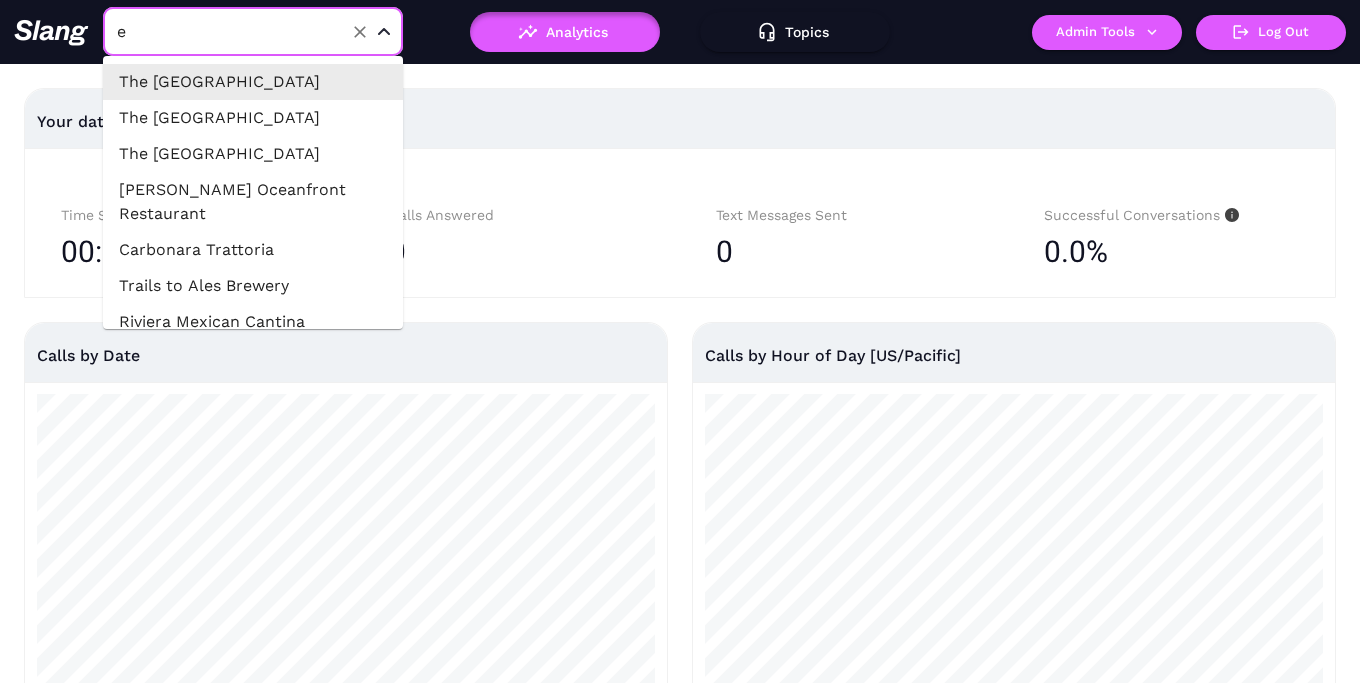 type on "es" 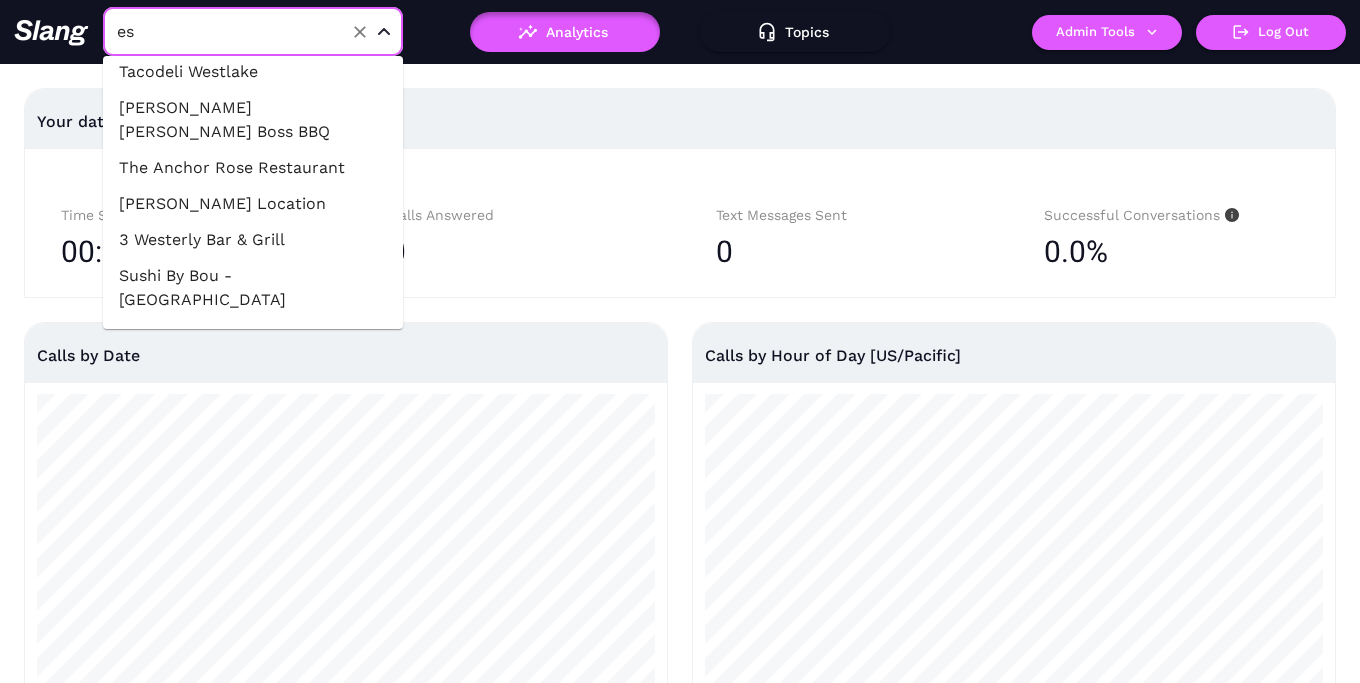 scroll, scrollTop: 431, scrollLeft: 0, axis: vertical 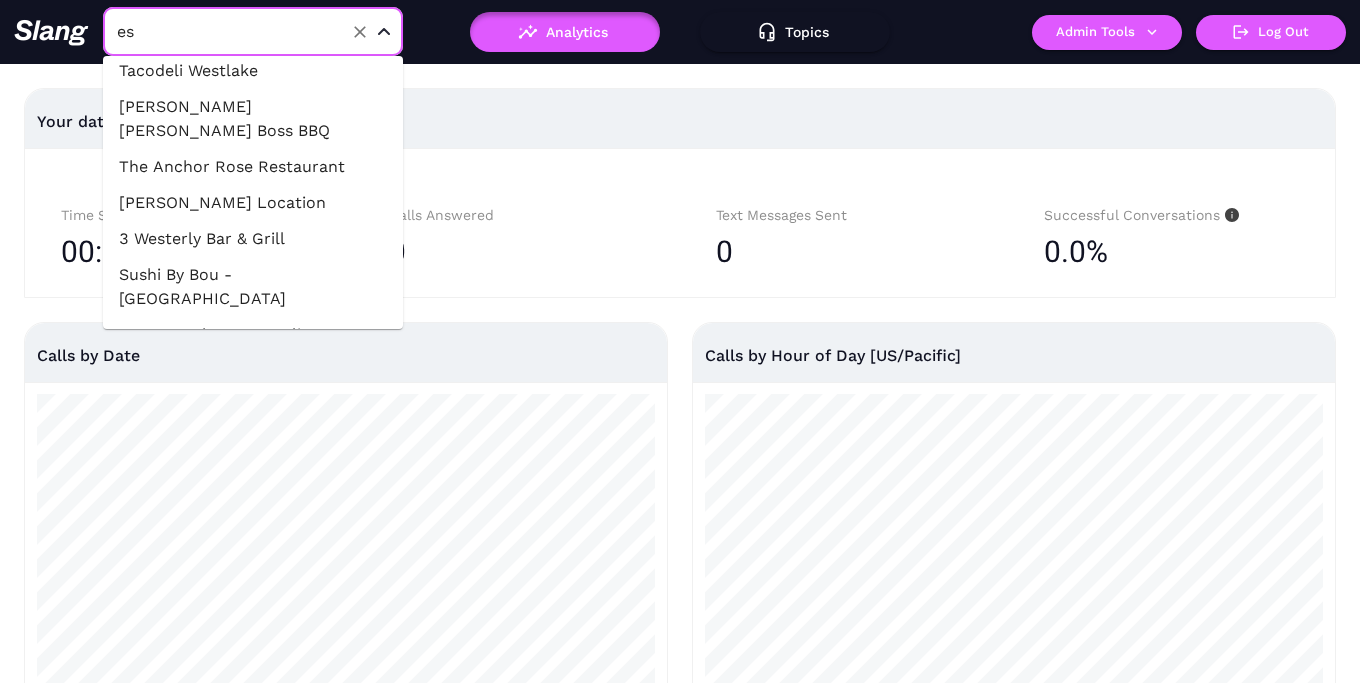 click on "[PERSON_NAME] Location" at bounding box center [253, 203] 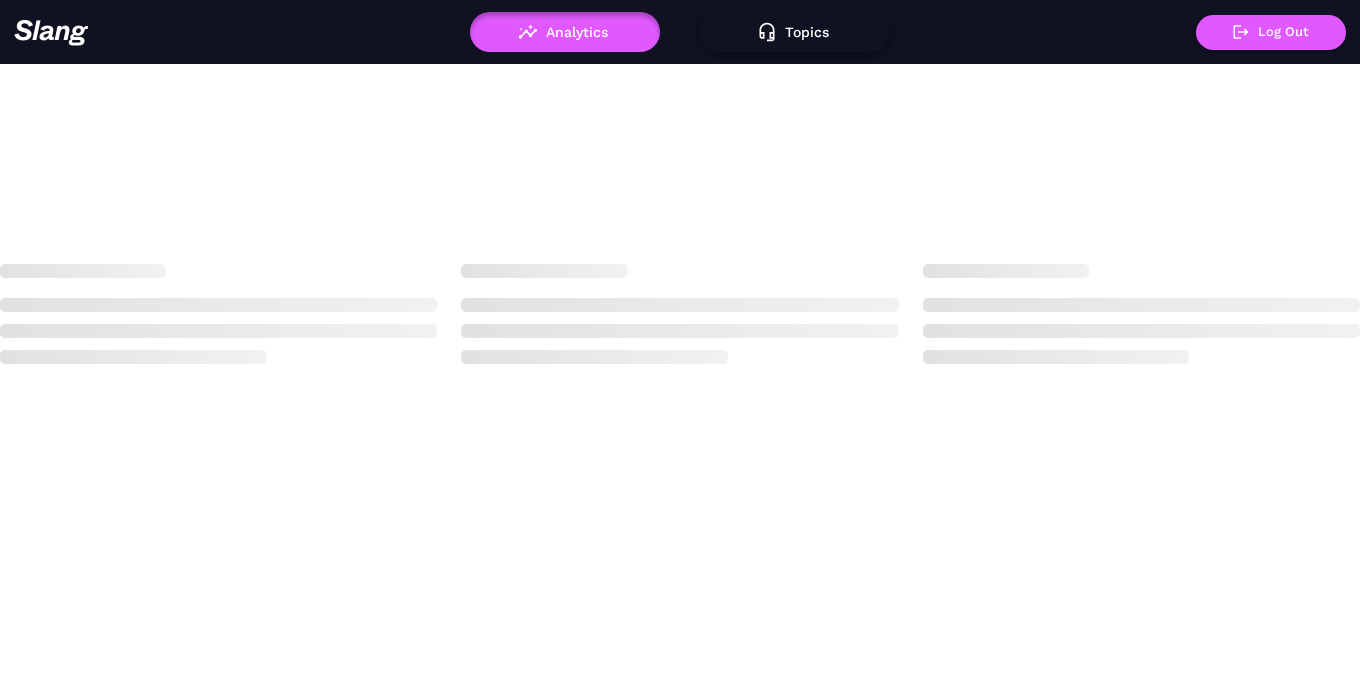 click on "Topics" at bounding box center [795, 32] 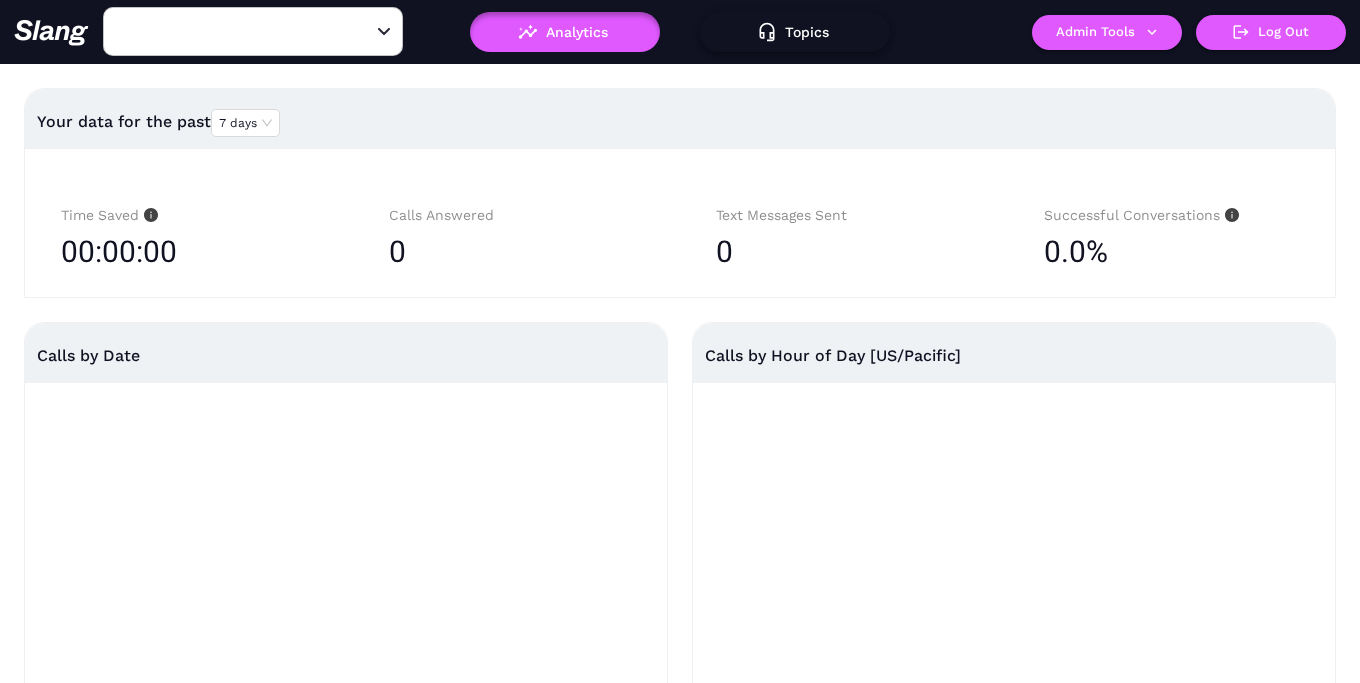 type on "The [GEOGRAPHIC_DATA]" 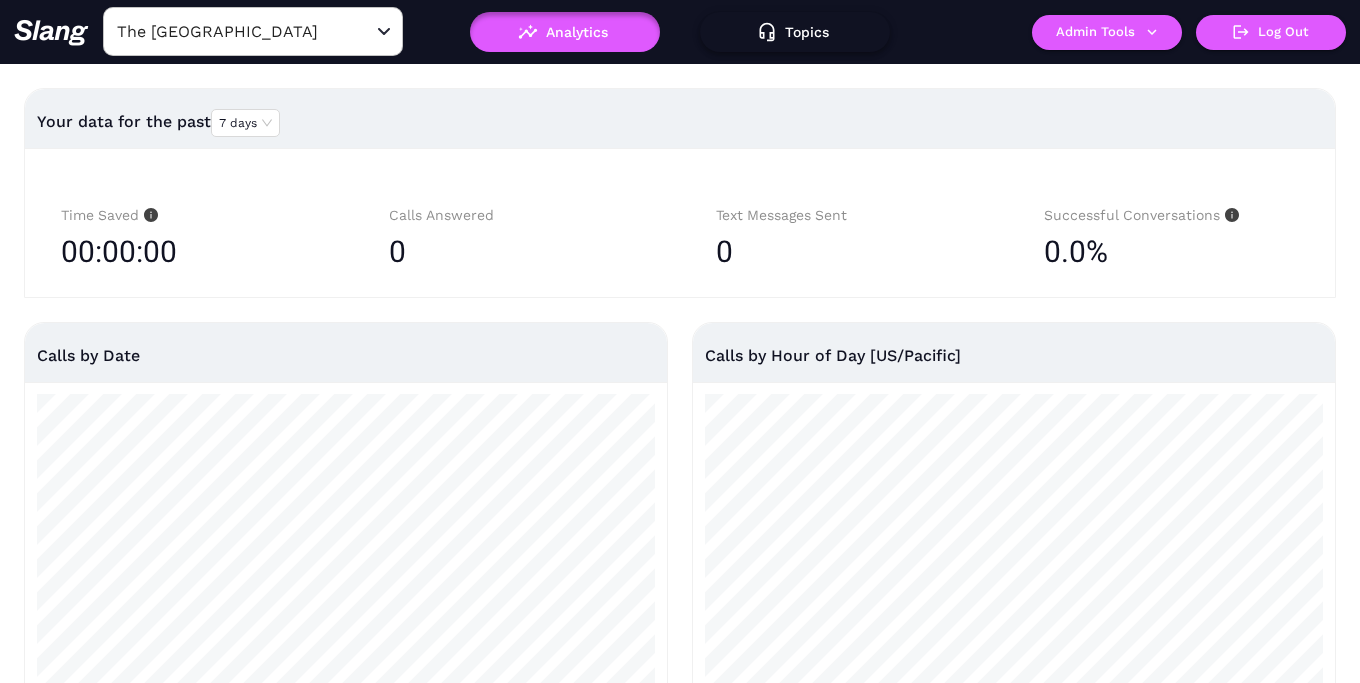 click on "Topics" at bounding box center (795, 32) 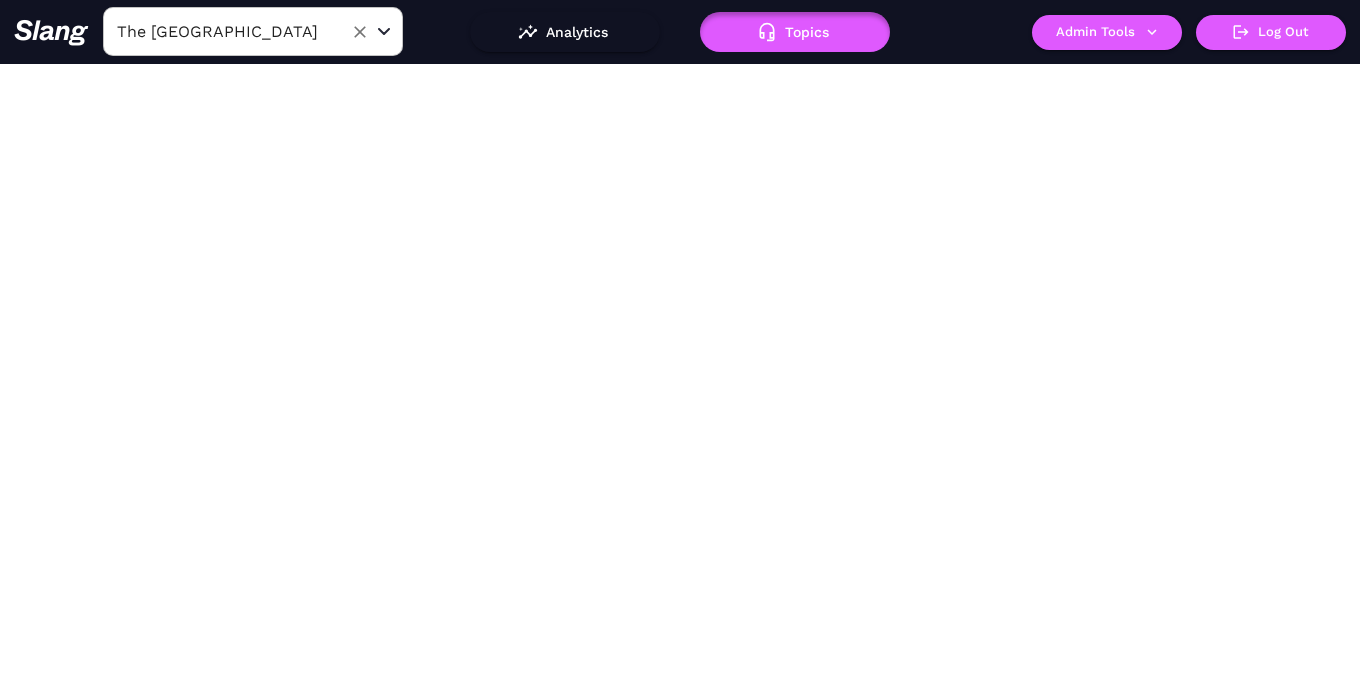 click on "The [GEOGRAPHIC_DATA]" at bounding box center (222, 31) 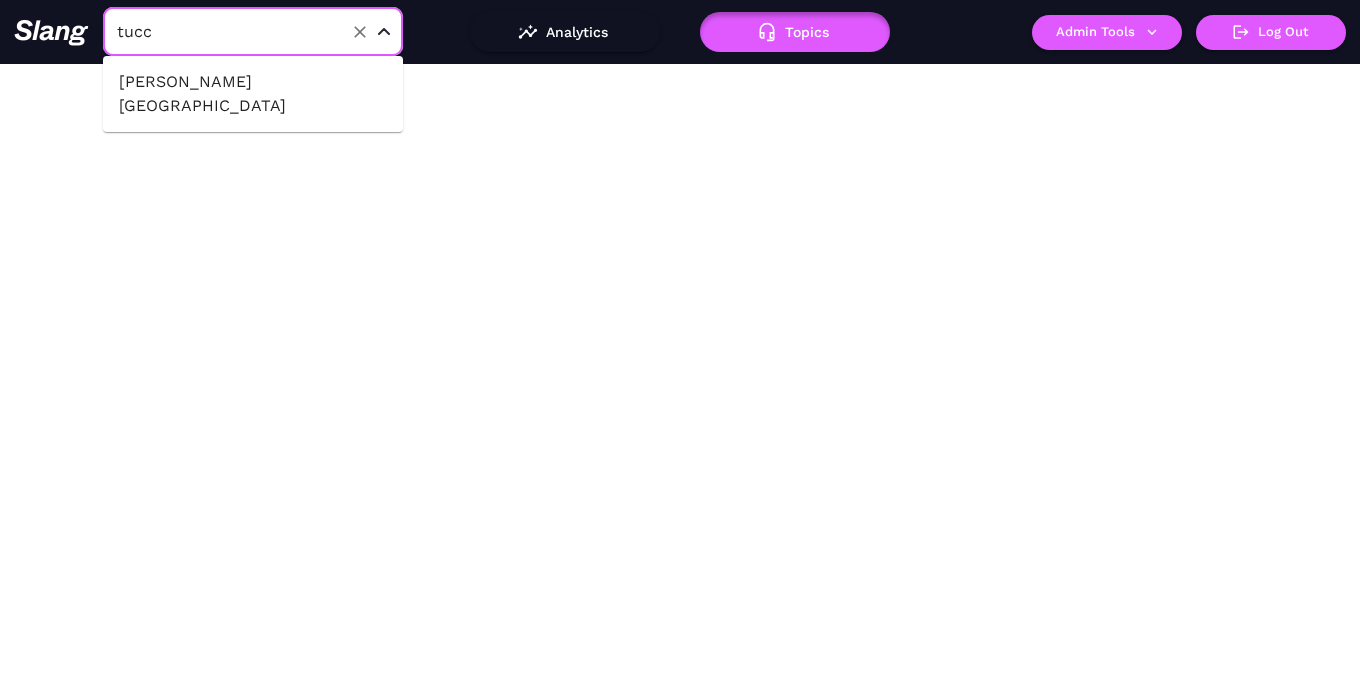 type on "tucci" 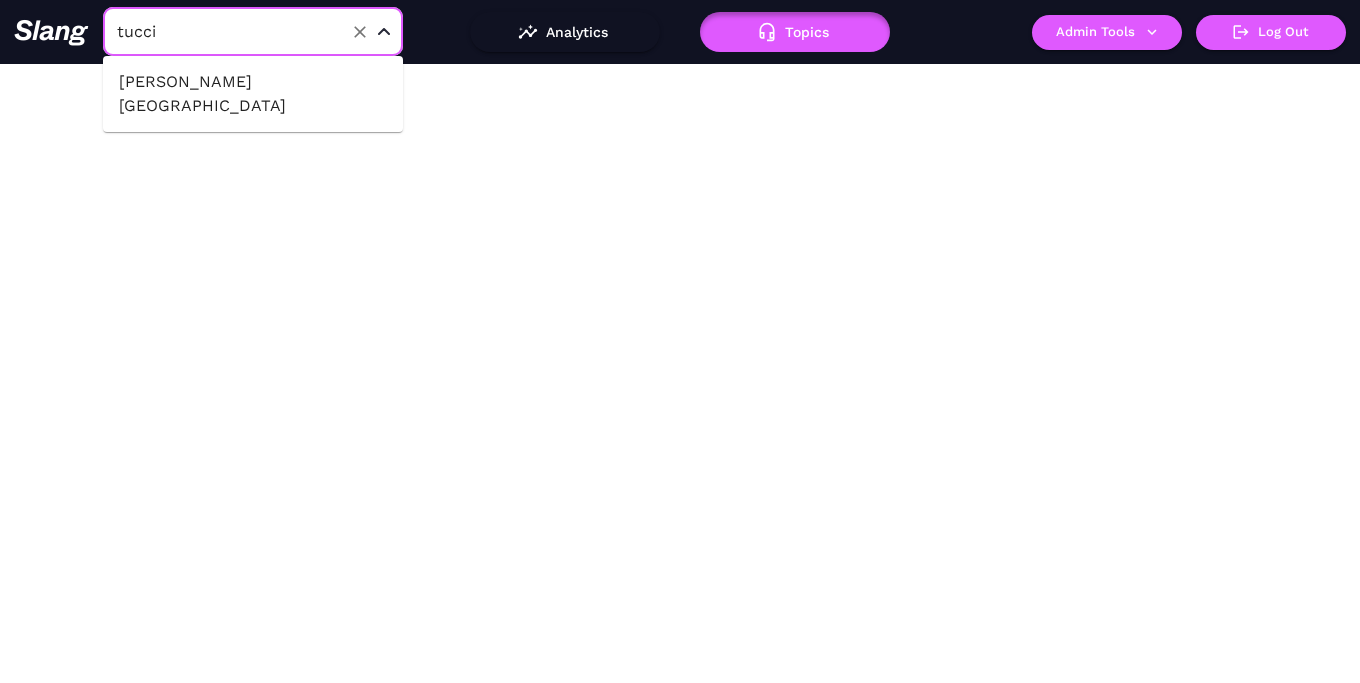 click on "[PERSON_NAME] [GEOGRAPHIC_DATA]" at bounding box center [253, 94] 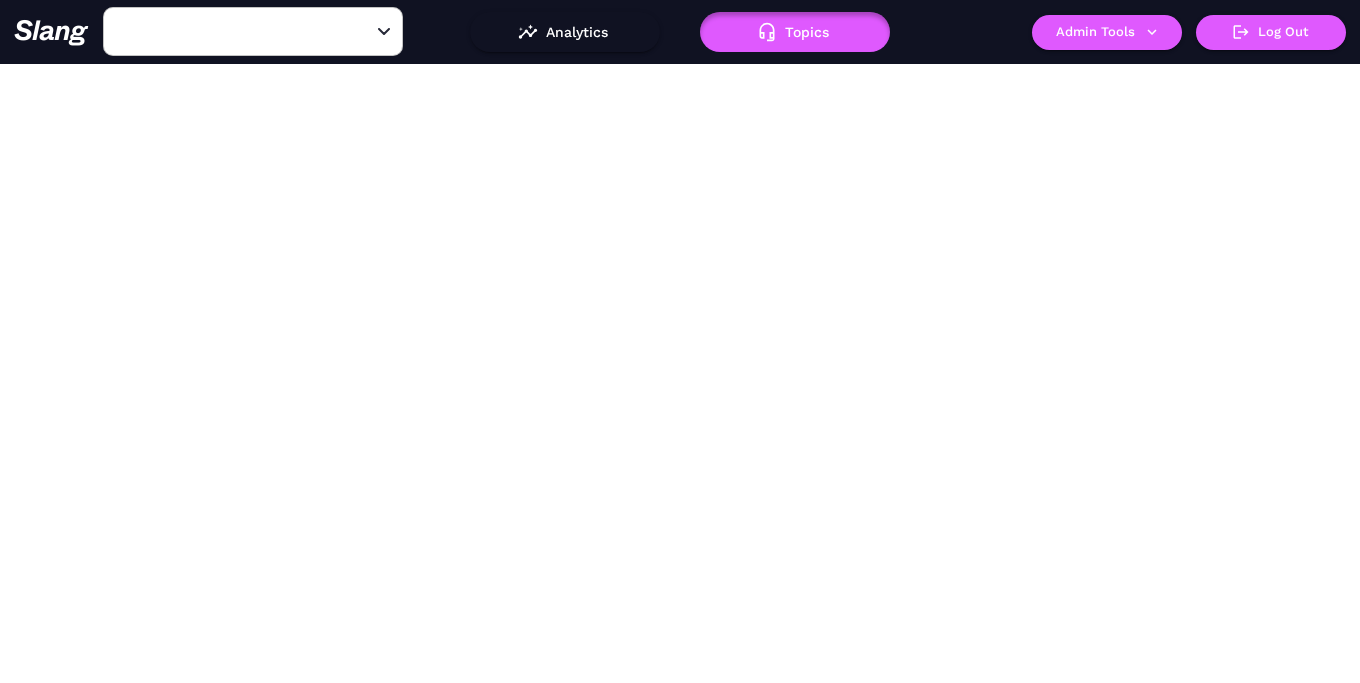 type on "[PERSON_NAME] [GEOGRAPHIC_DATA]" 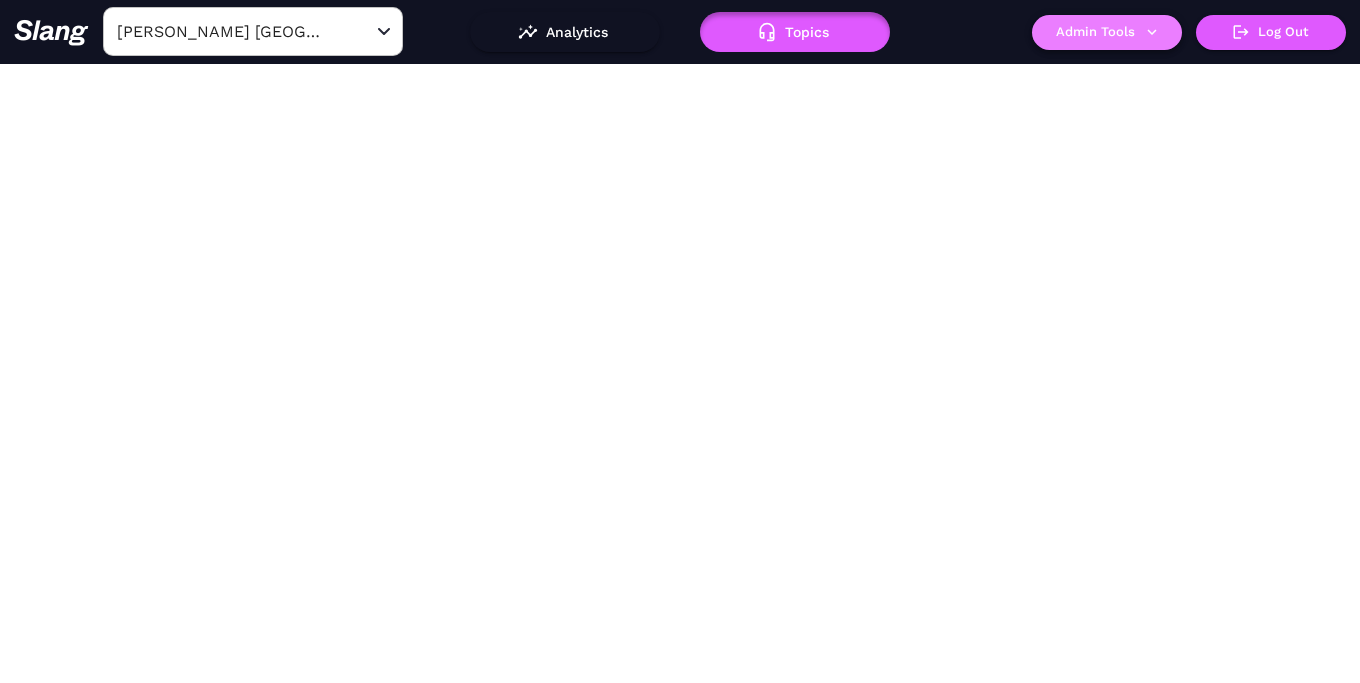 click on "Admin Tools" at bounding box center [1107, 32] 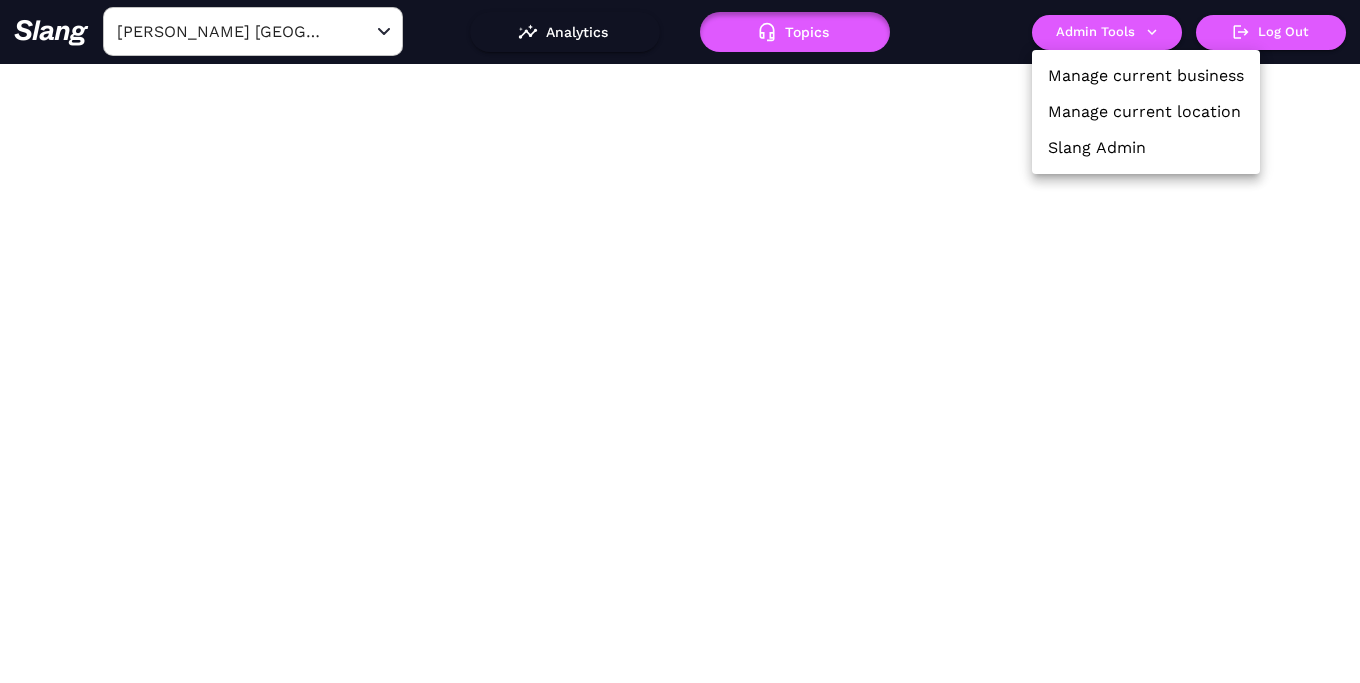 click on "Manage current location" at bounding box center (1144, 112) 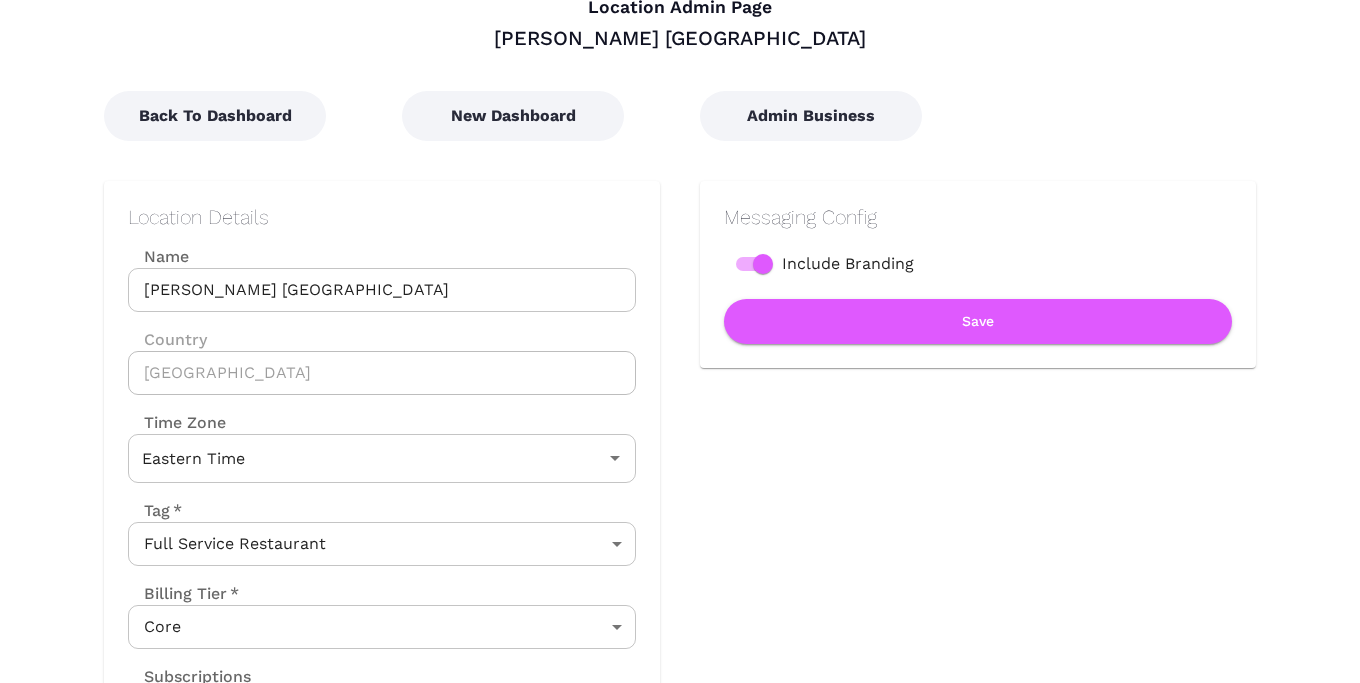 scroll, scrollTop: 0, scrollLeft: 0, axis: both 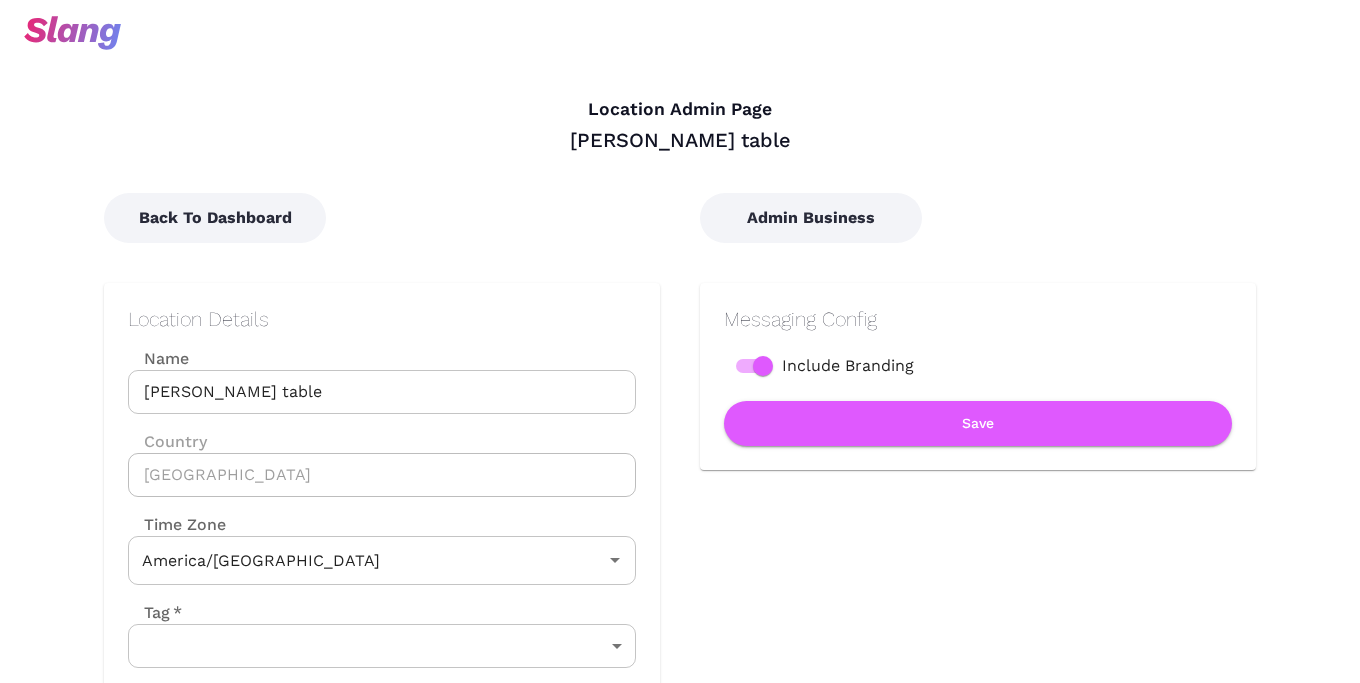 type on "Central Time" 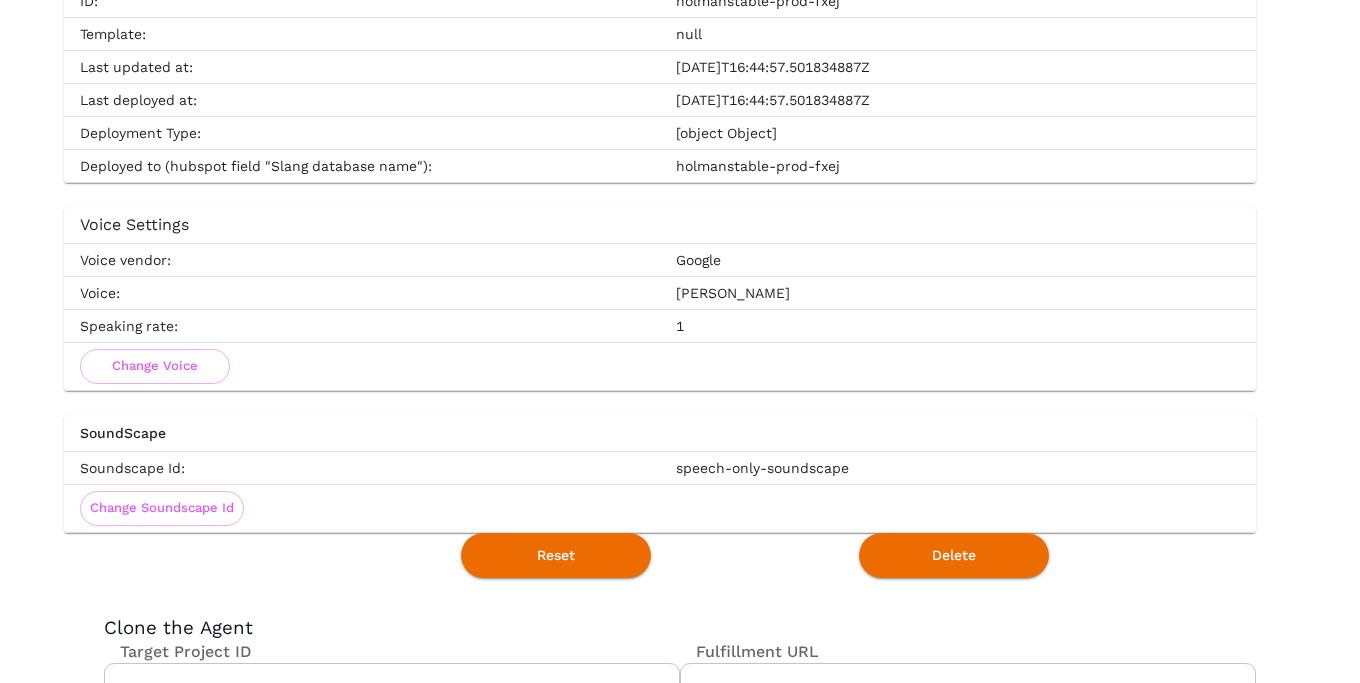 scroll, scrollTop: 3481, scrollLeft: 0, axis: vertical 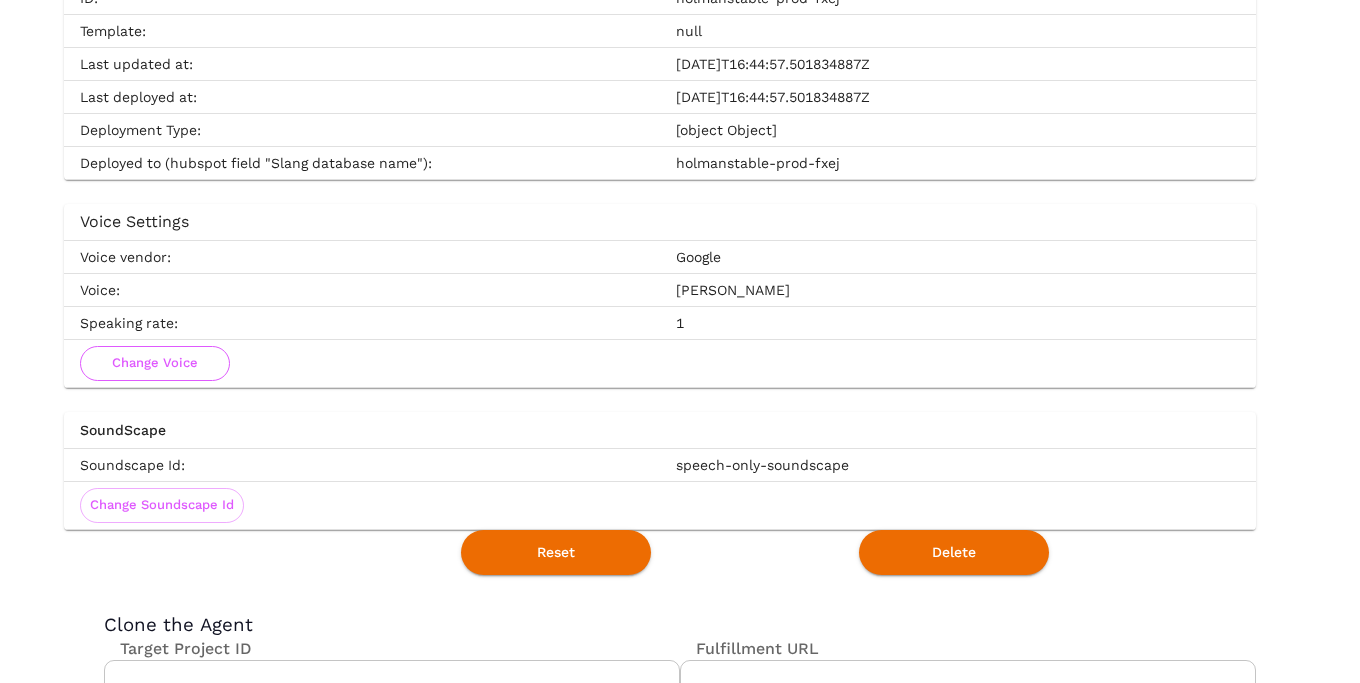 click on "Change Voice" at bounding box center (155, 363) 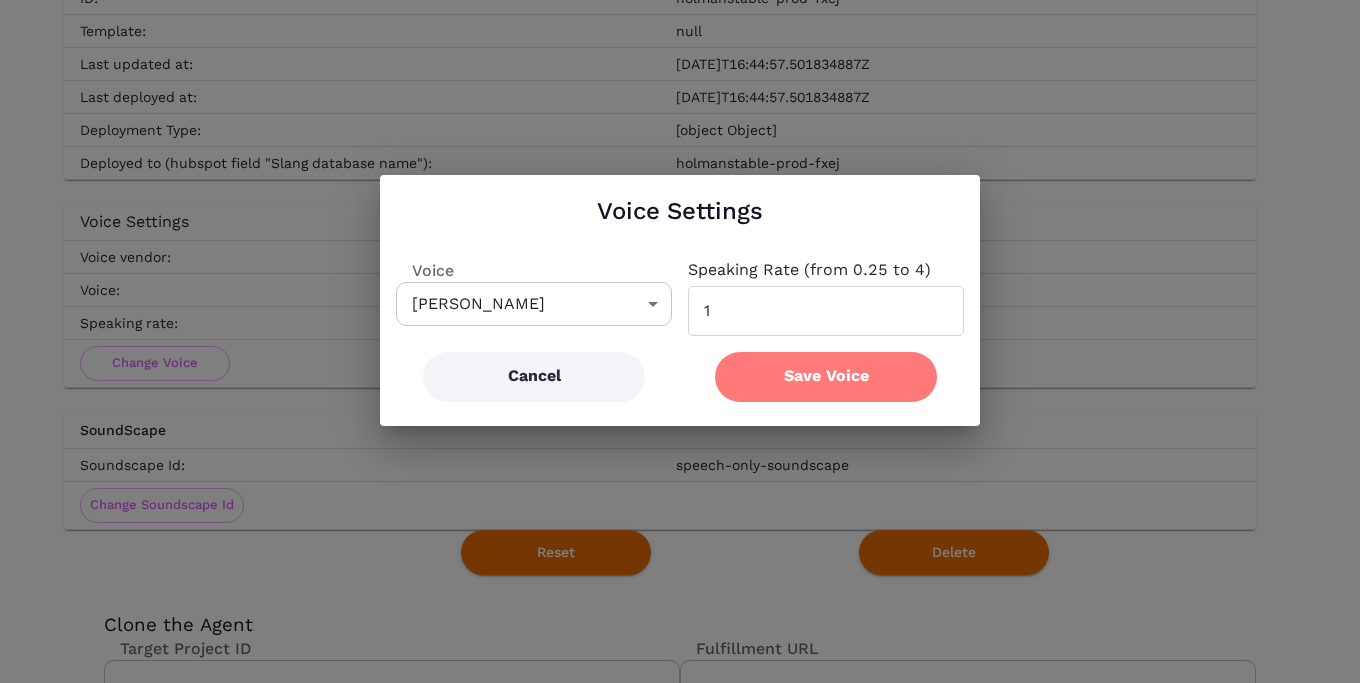 click on "Location Admin Page ES holmans table Back To Dashboard Admin Business Location Details Name ES holmans table Name Country United States Country Time Zone Central Time Time Zone Tag   * ​ ​ Billing Tier   * ​ ​ Subscriptions OpenTablePlugin Save Messaging Config Include Branding Save Telephony Config Forwarding Timeout 600 Forwarding Timeout Telephony Type Twilio Websocket TwilioWebsocket ​ Phone Number (+1XXXXXXXXXX) Phone Number (+1XXXXXXXXXX) Save Configure Phone Number & Fallback Search for and purchase a new number Location Status Testing Config Mark as test location Save Demo Location: False Client Location Archived Location Config Hours Config Google Place Id Place Id not set Auto-populate topics from Google Places API Open hours forwarding number Open hours forwarding number not set Change hours config Location sub-brand details Print Name holmans table Print Name Save Booking Config Booking Cancellation Disabled Booking Mark Late Disabled Booking Nudging Late Disabled Disabled ID:  1" at bounding box center (680, -3140) 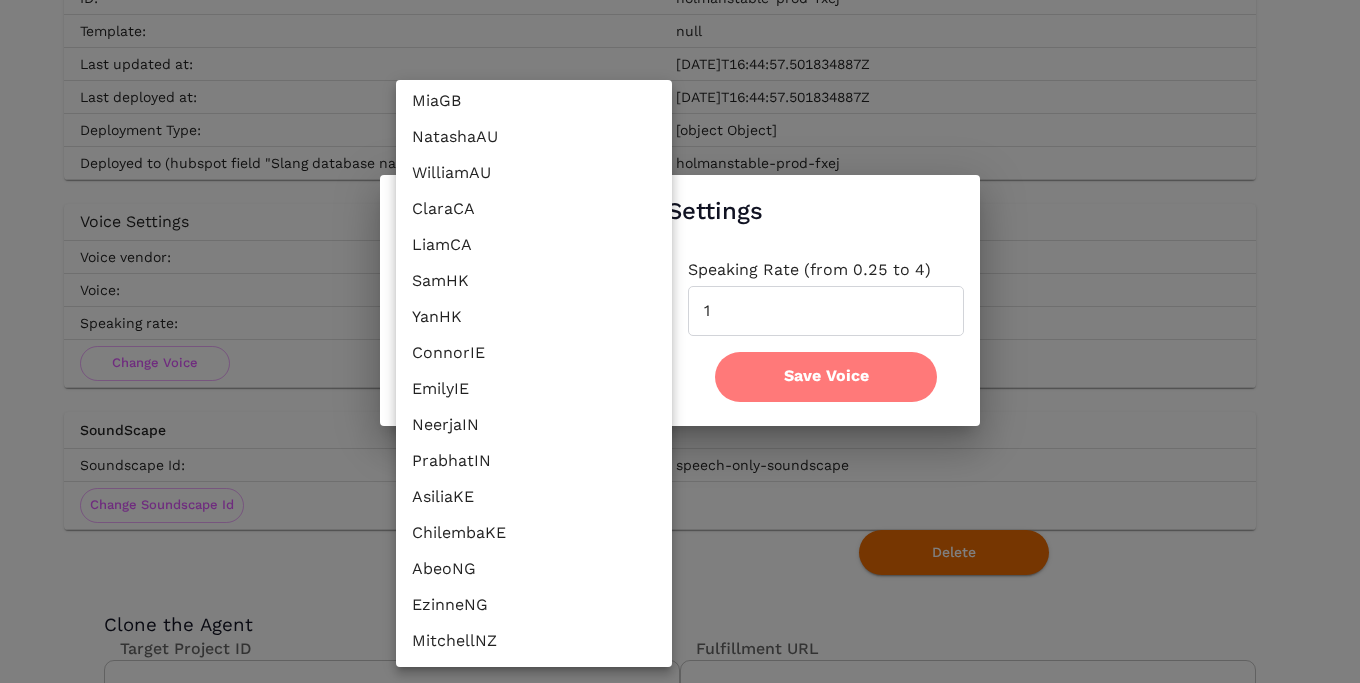 scroll, scrollTop: 2849, scrollLeft: 0, axis: vertical 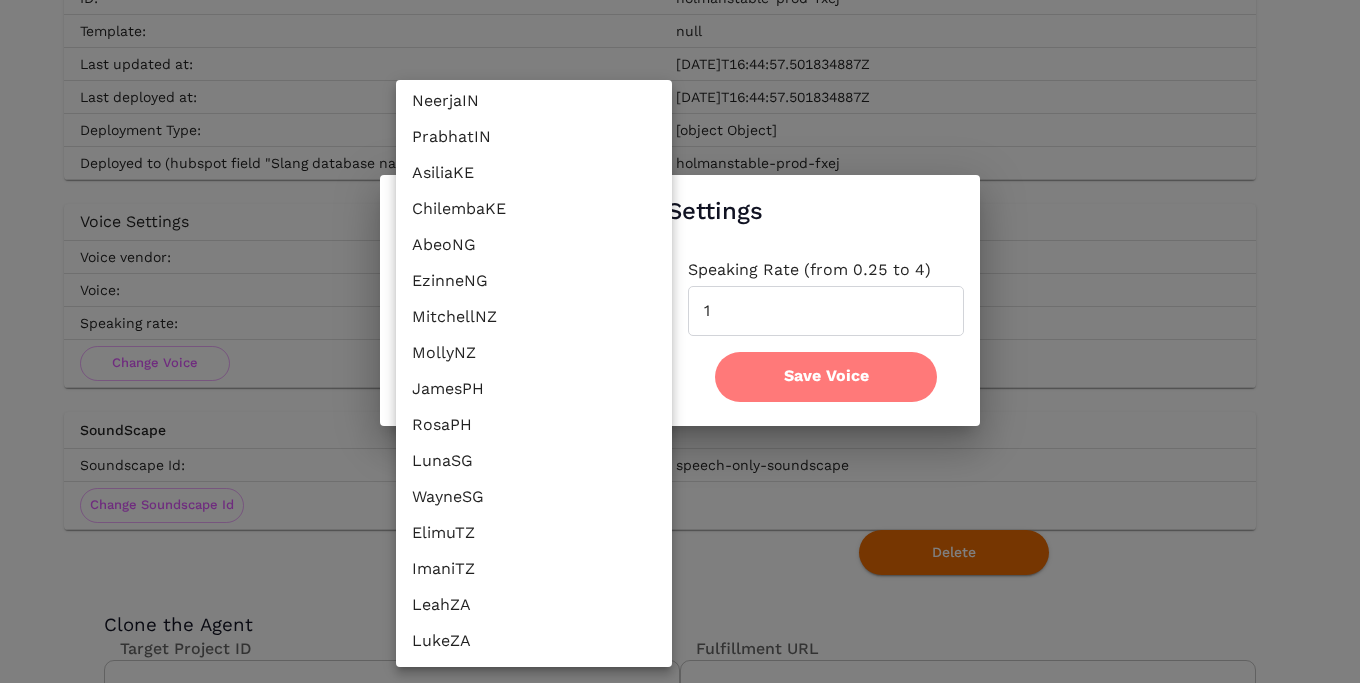click at bounding box center (680, 341) 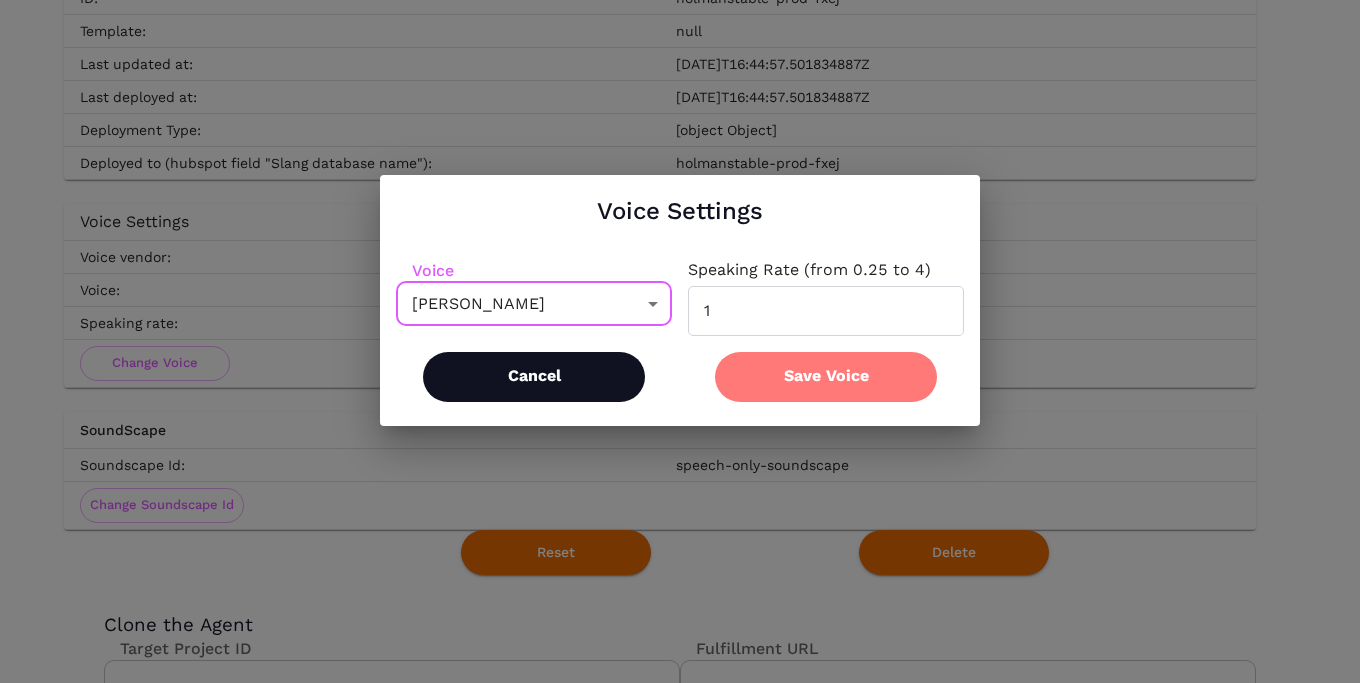 click on "Cancel" at bounding box center (534, 377) 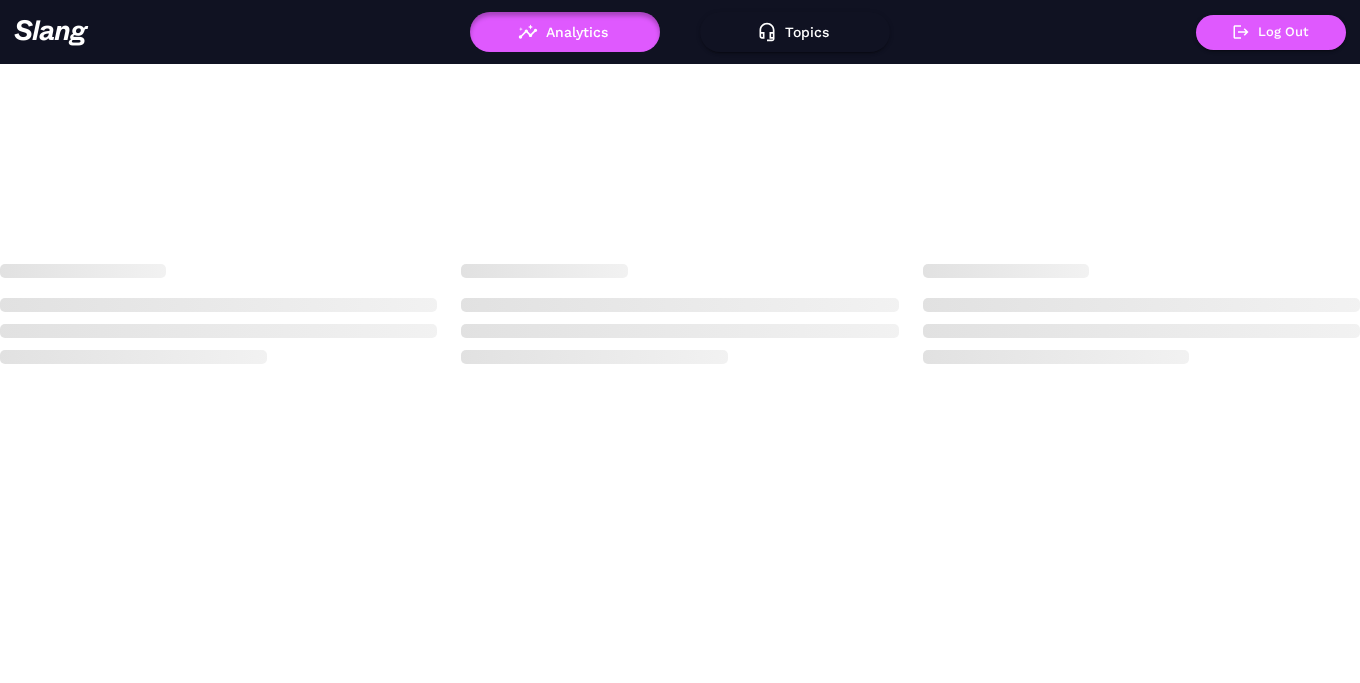 scroll, scrollTop: 0, scrollLeft: 0, axis: both 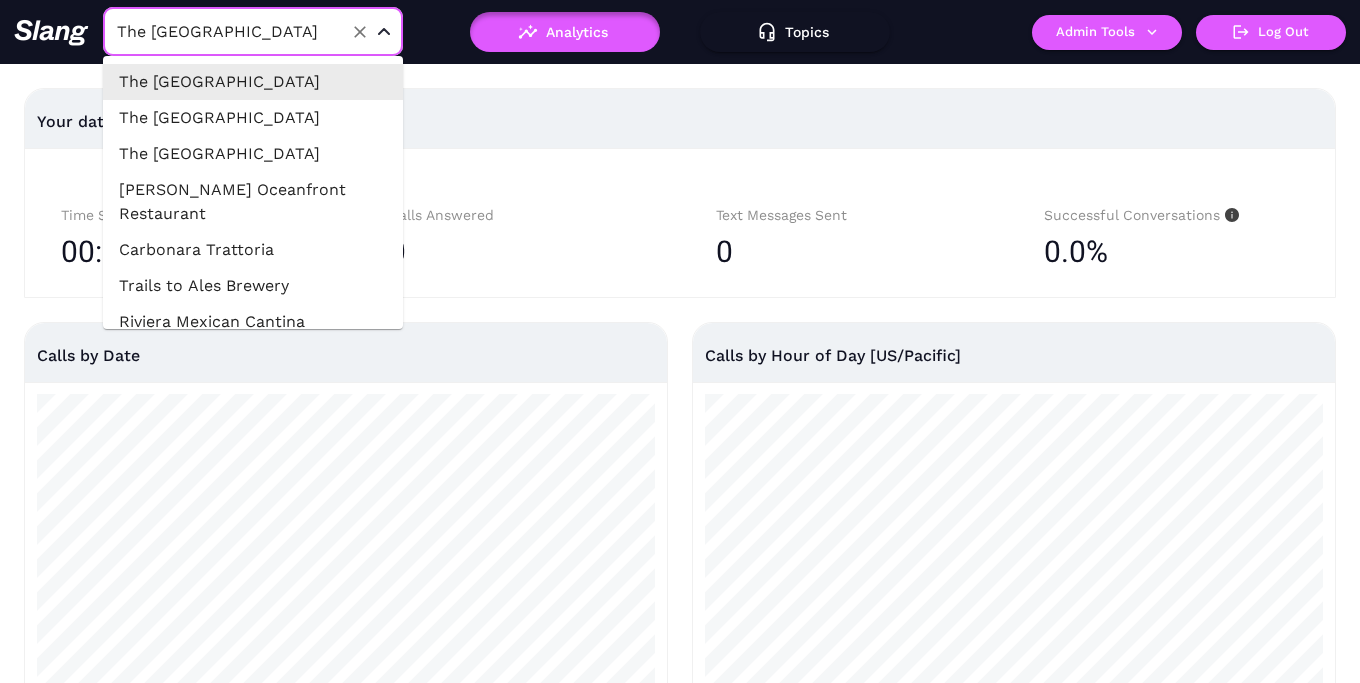 click on "The [GEOGRAPHIC_DATA]" at bounding box center [222, 31] 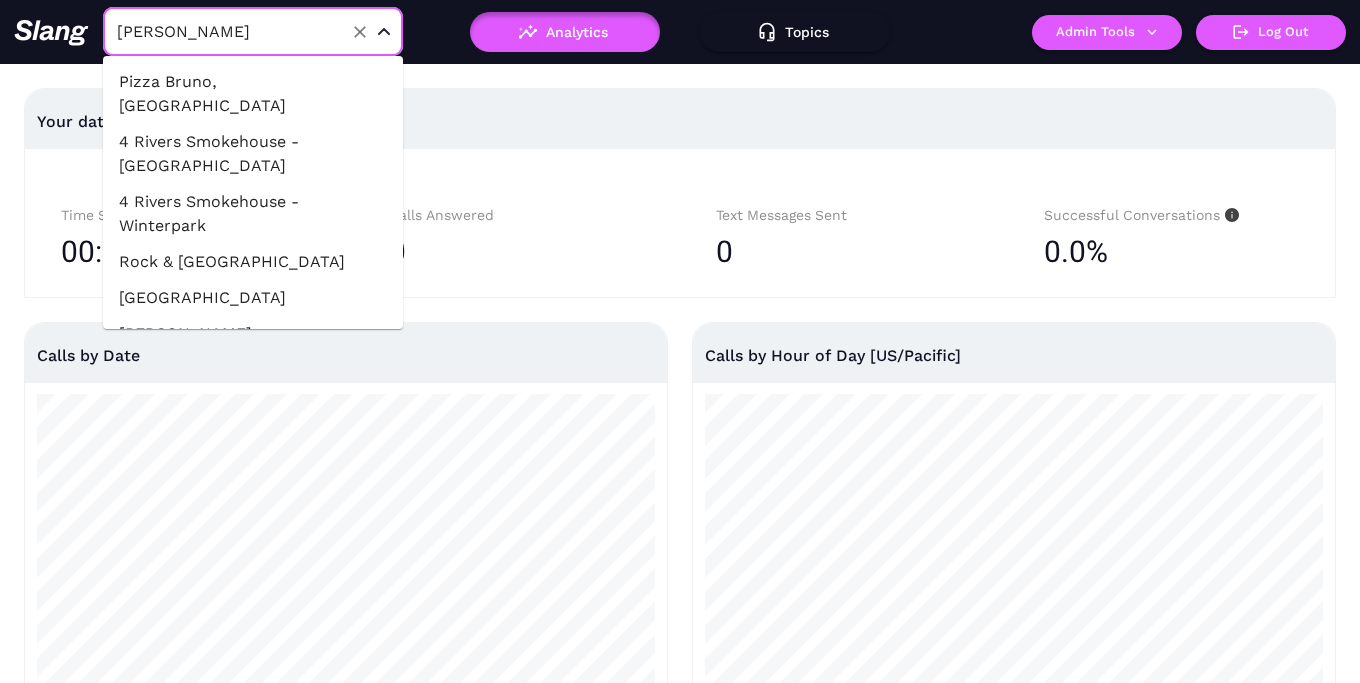 type on "[PERSON_NAME]" 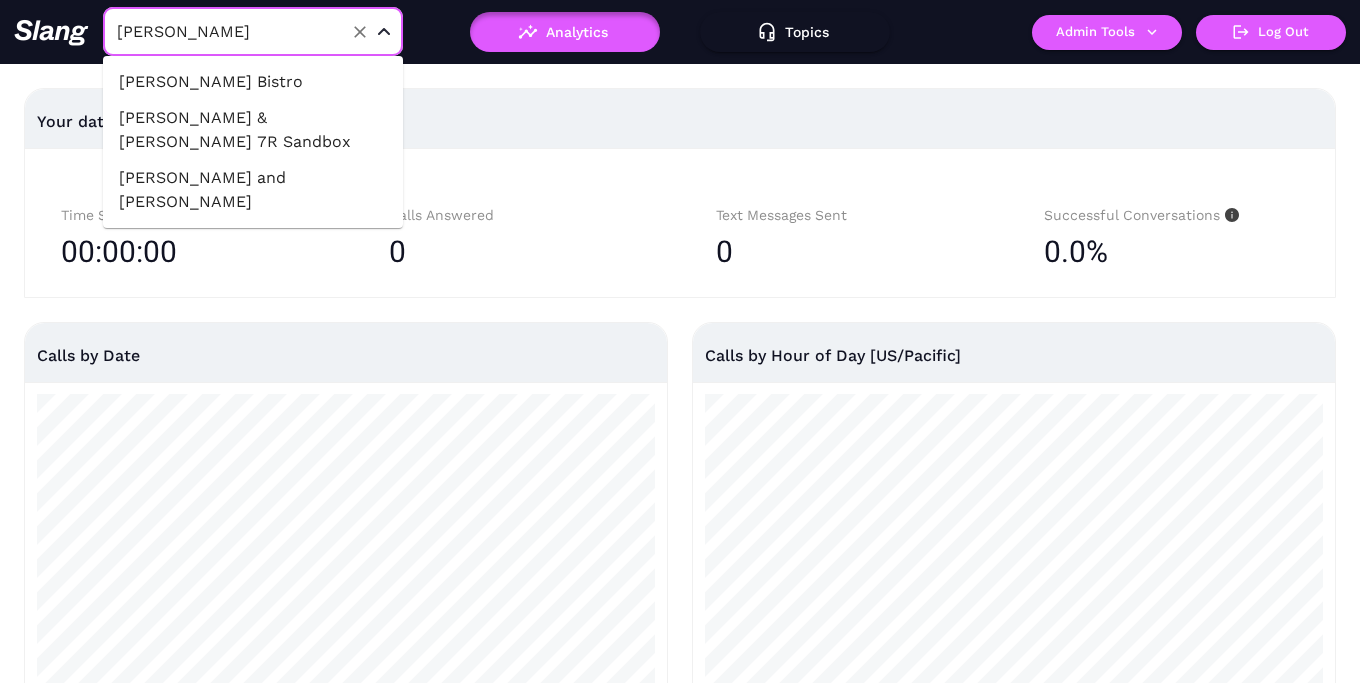 click on "[PERSON_NAME] & [PERSON_NAME] 7R Sandbox" at bounding box center [253, 130] 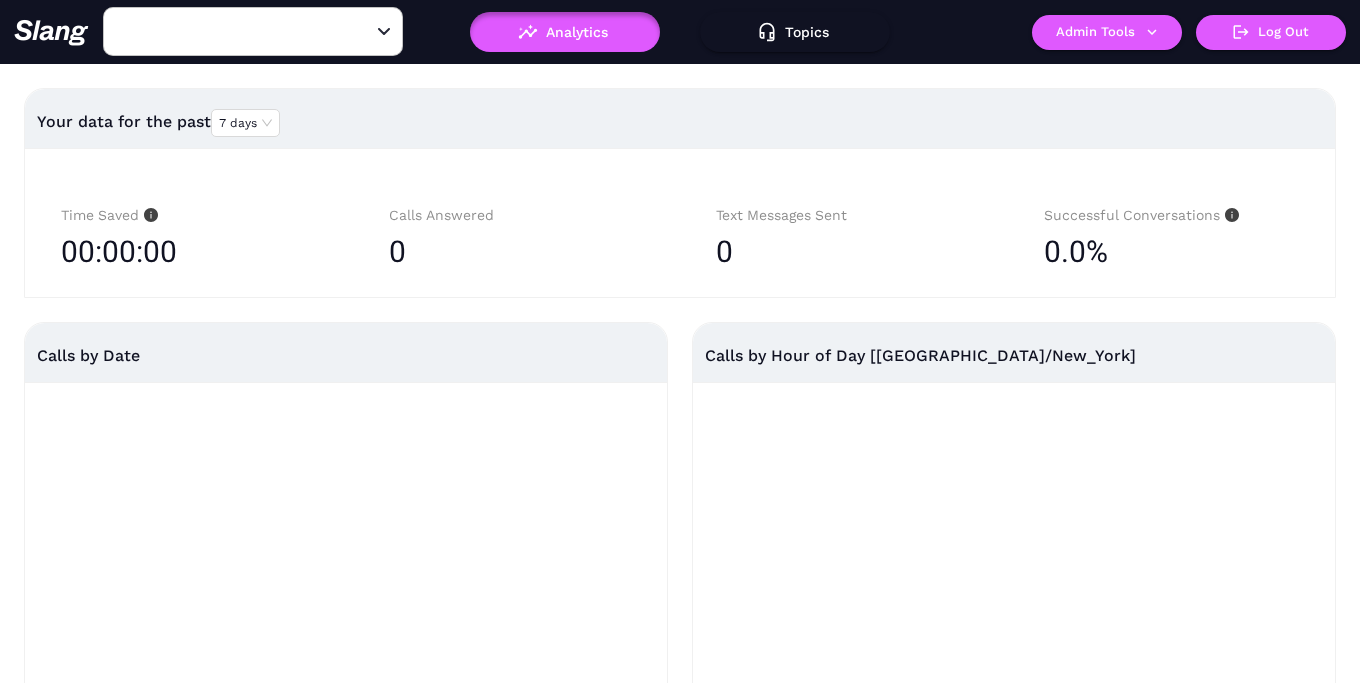 type on "[PERSON_NAME] & [PERSON_NAME] 7R Sandbox" 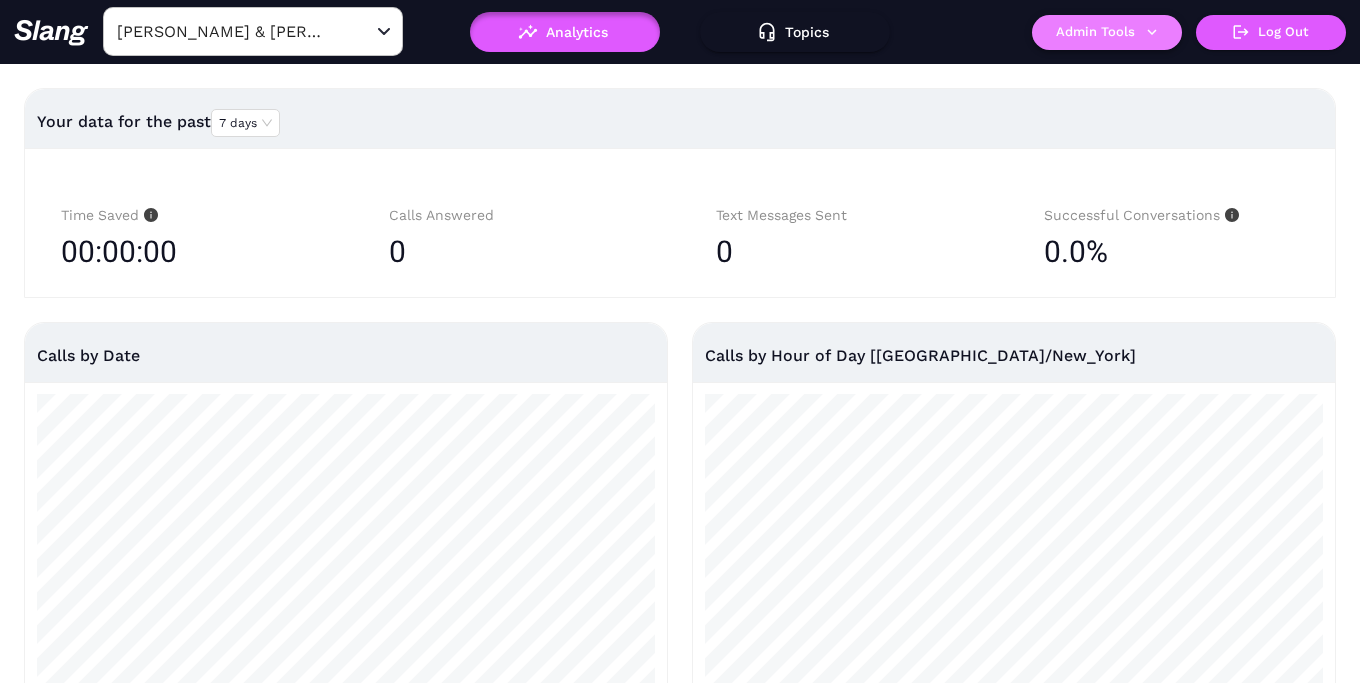 click on "Admin Tools" at bounding box center (1107, 32) 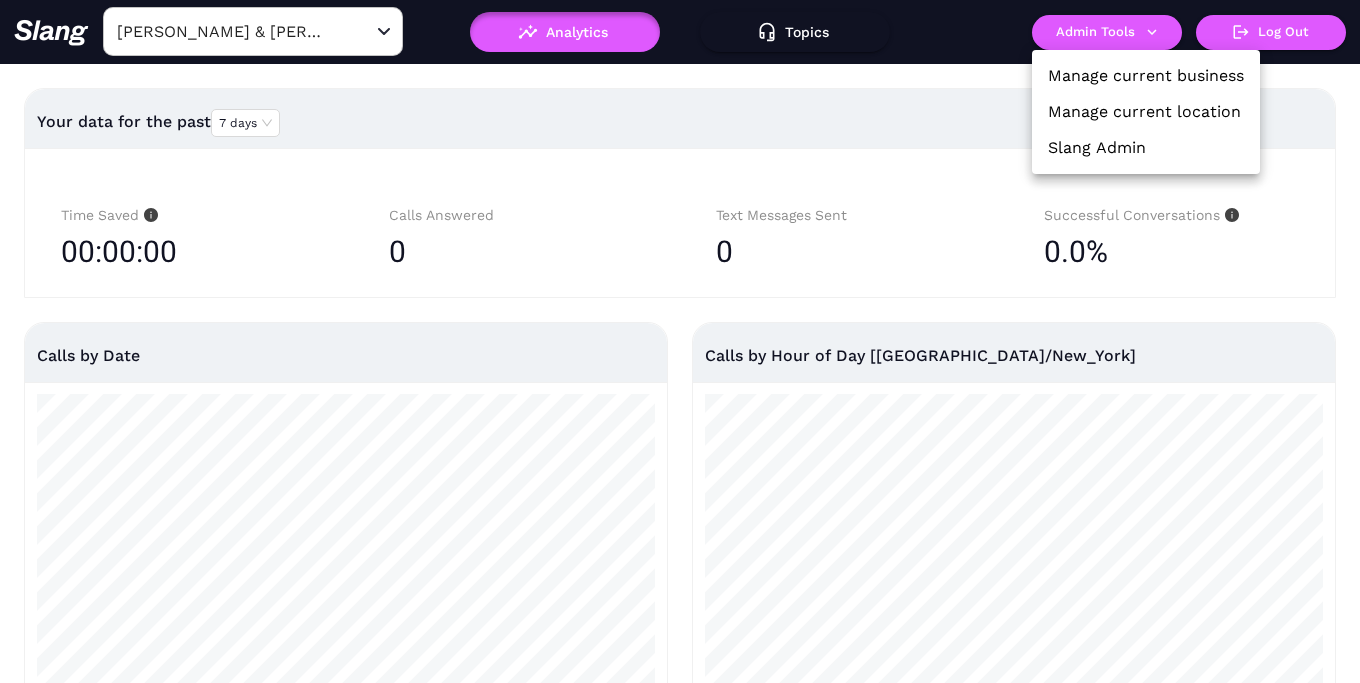 click on "Manage current location" at bounding box center (1144, 112) 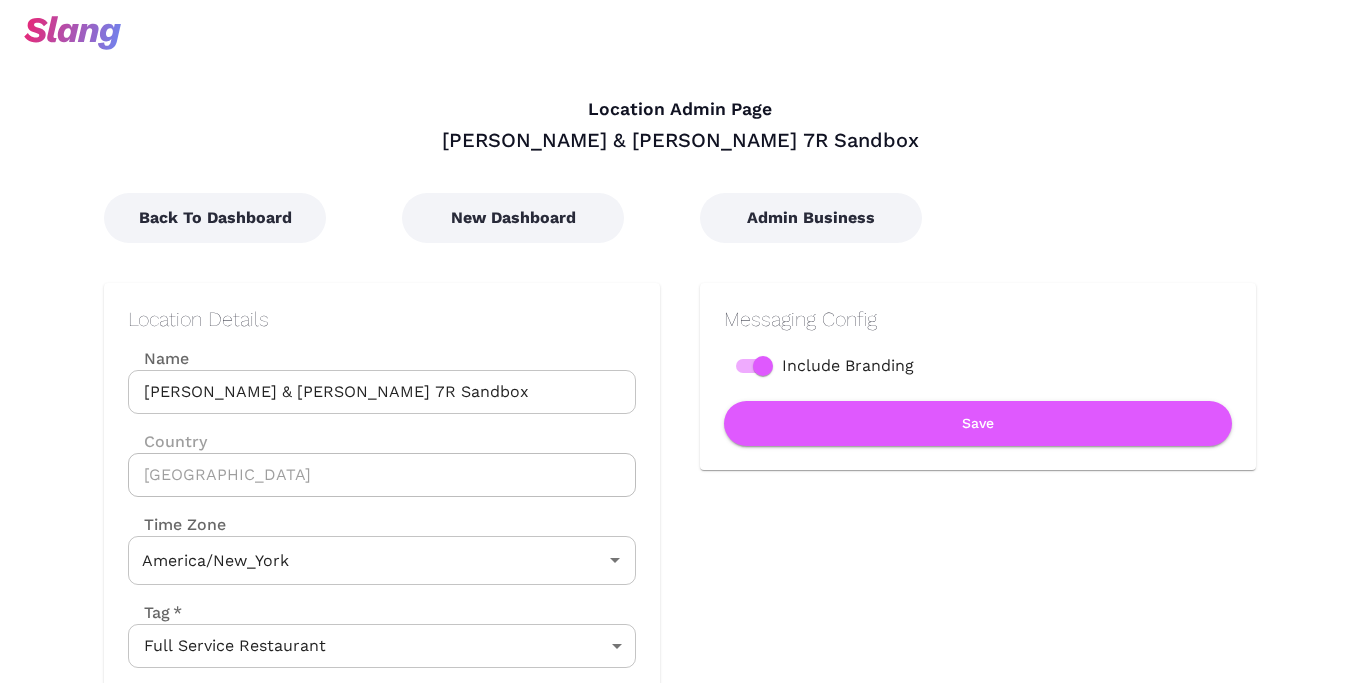type on "Eastern Time" 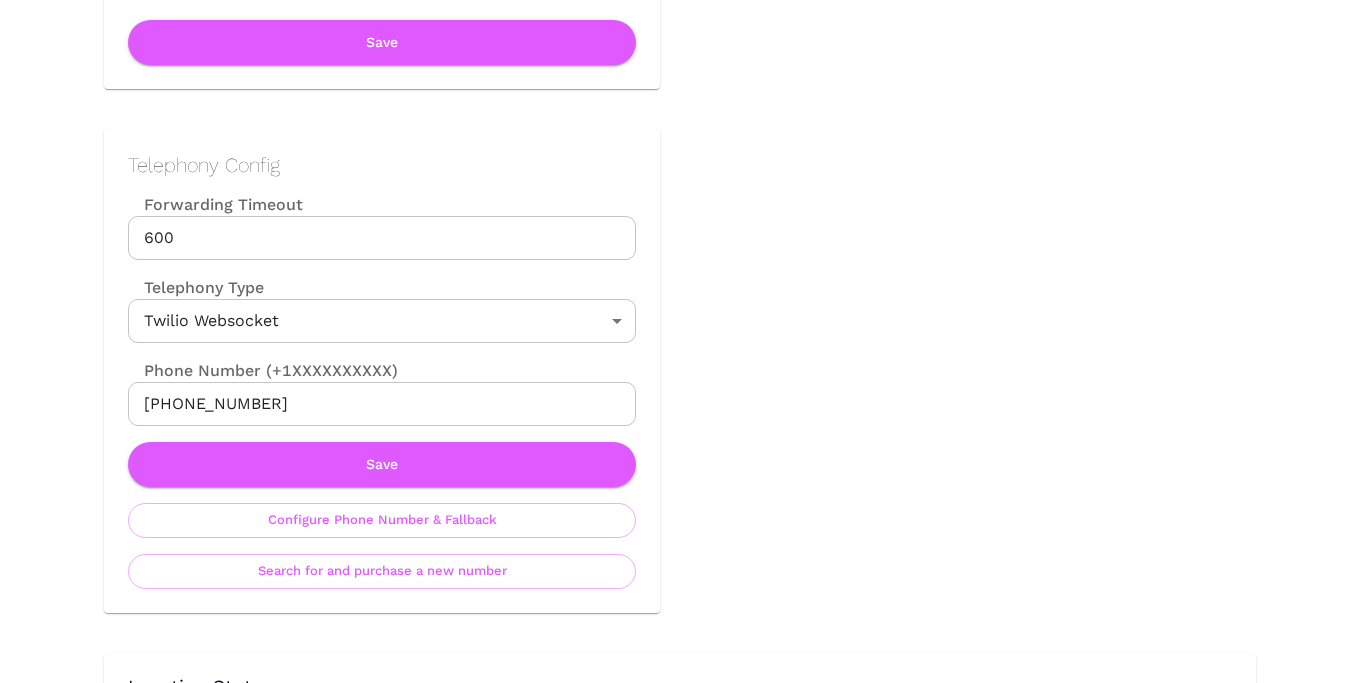 scroll, scrollTop: 975, scrollLeft: 0, axis: vertical 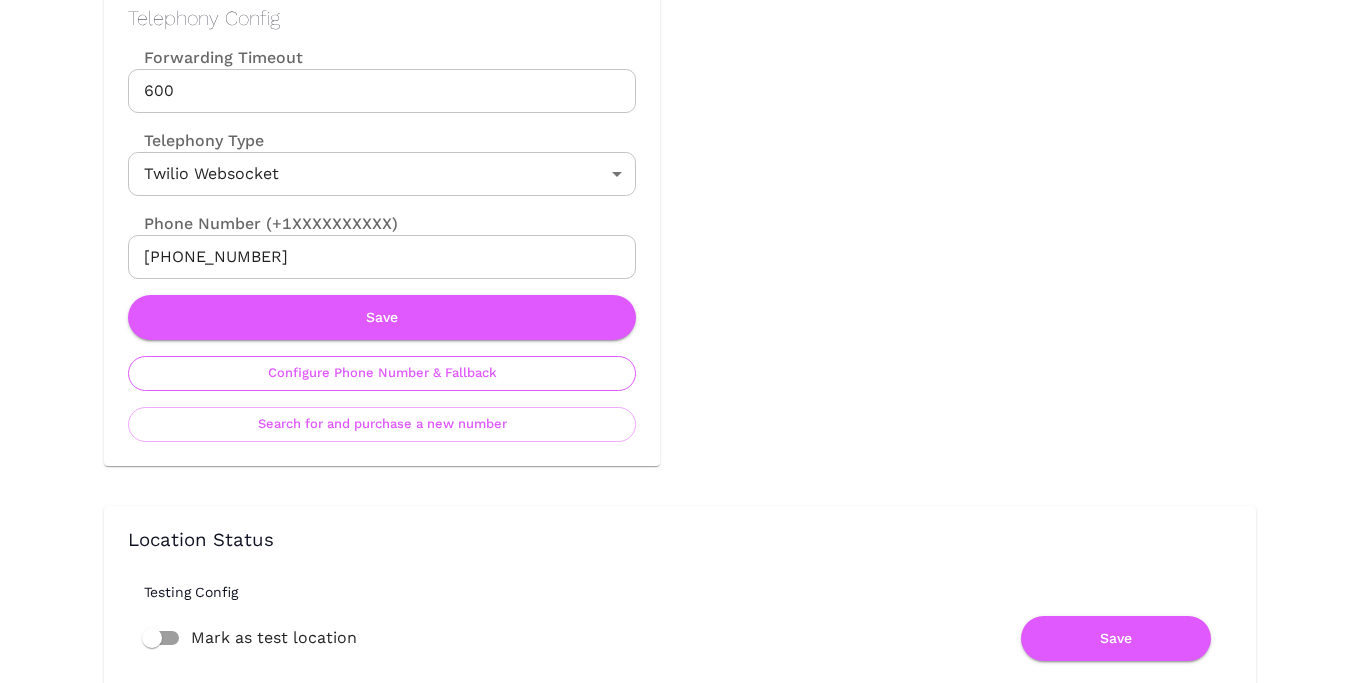 click on "Configure Phone Number & Fallback" at bounding box center [382, 373] 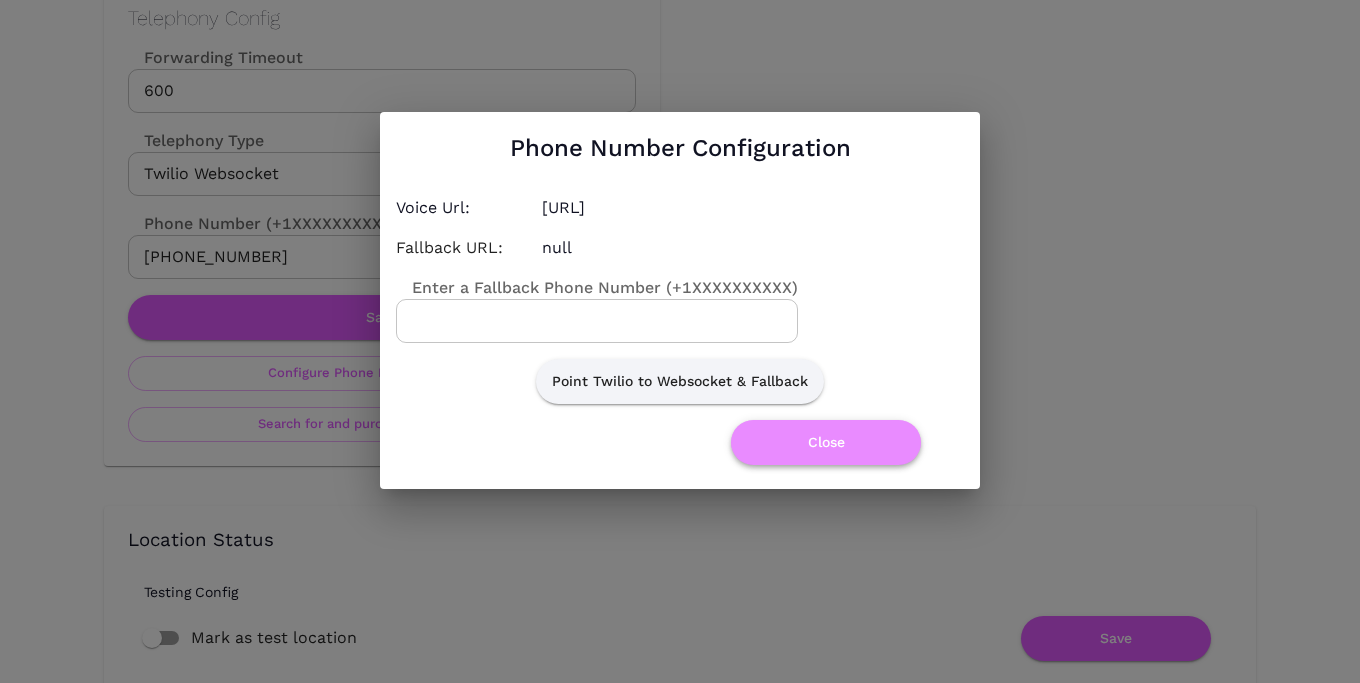 click on "Close" at bounding box center (826, 442) 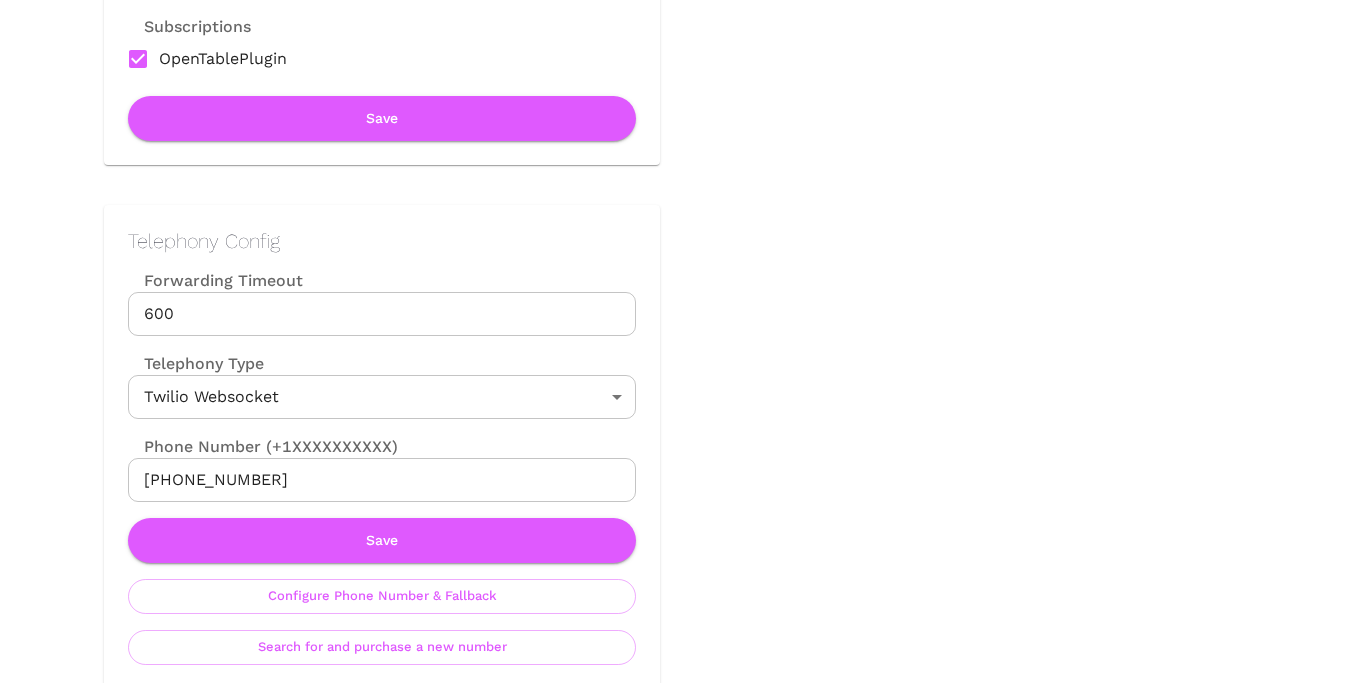 scroll, scrollTop: 693, scrollLeft: 0, axis: vertical 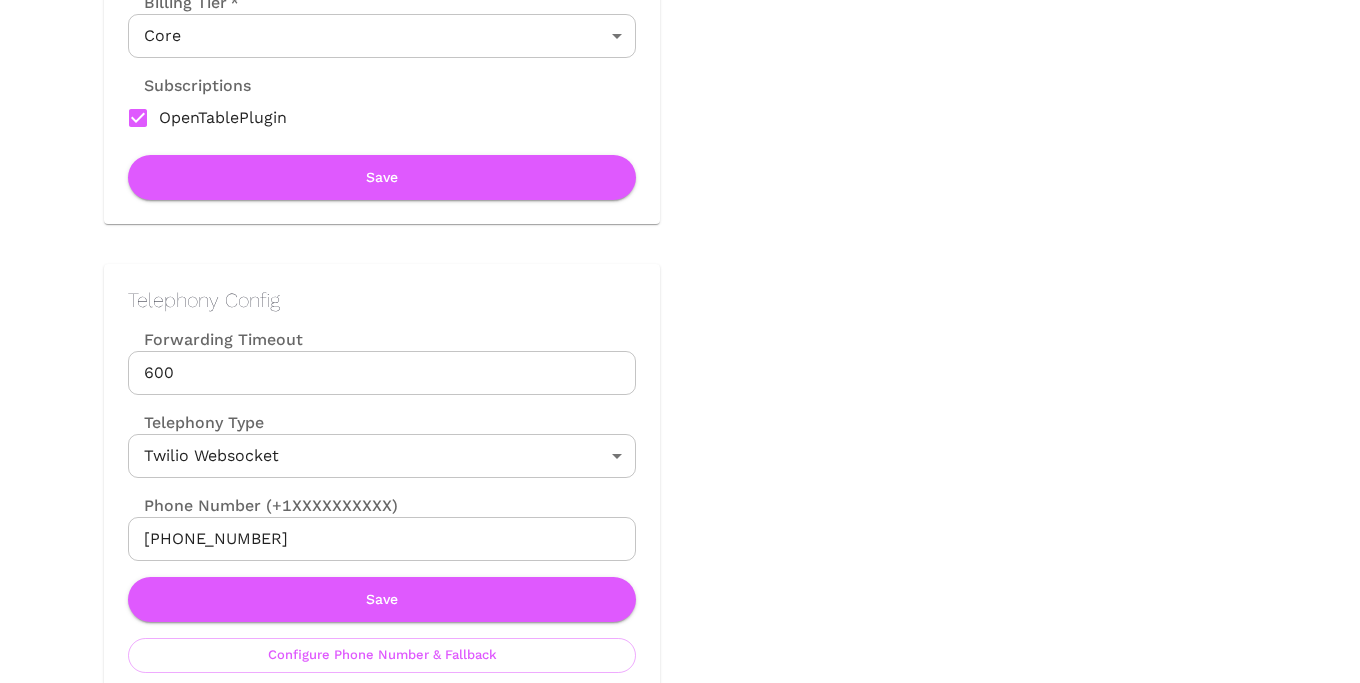 click on "[PHONE_NUMBER]" at bounding box center (382, 539) 